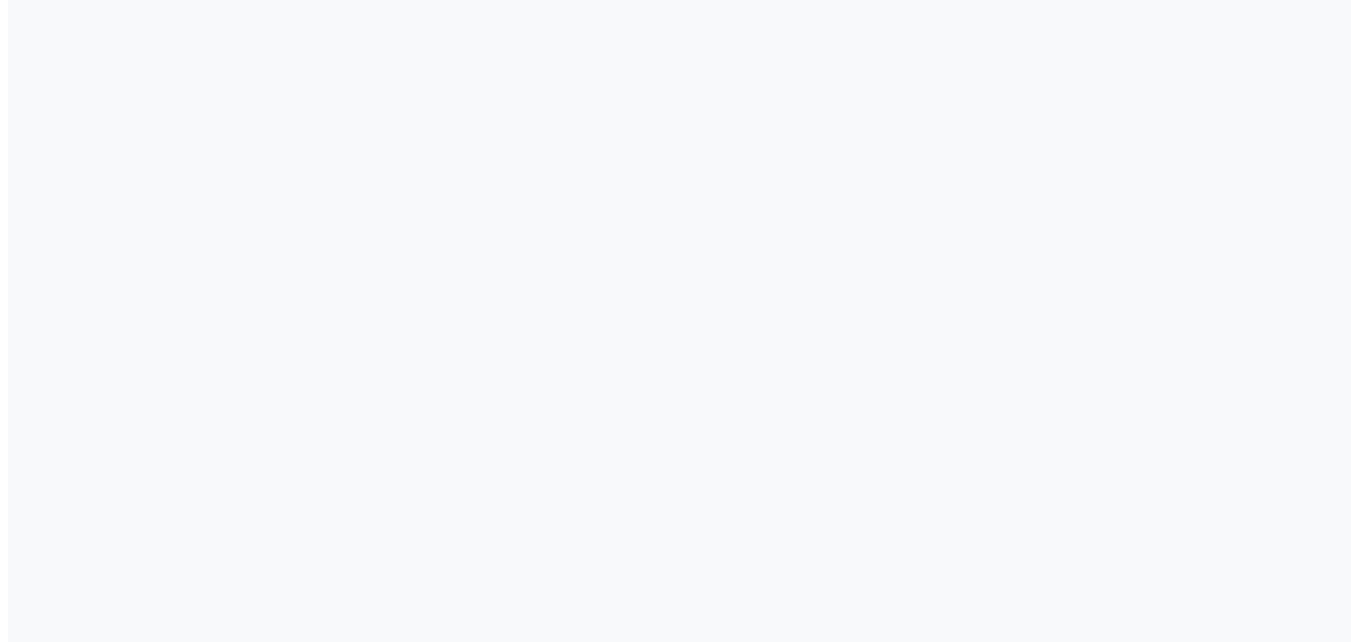 scroll, scrollTop: 0, scrollLeft: 0, axis: both 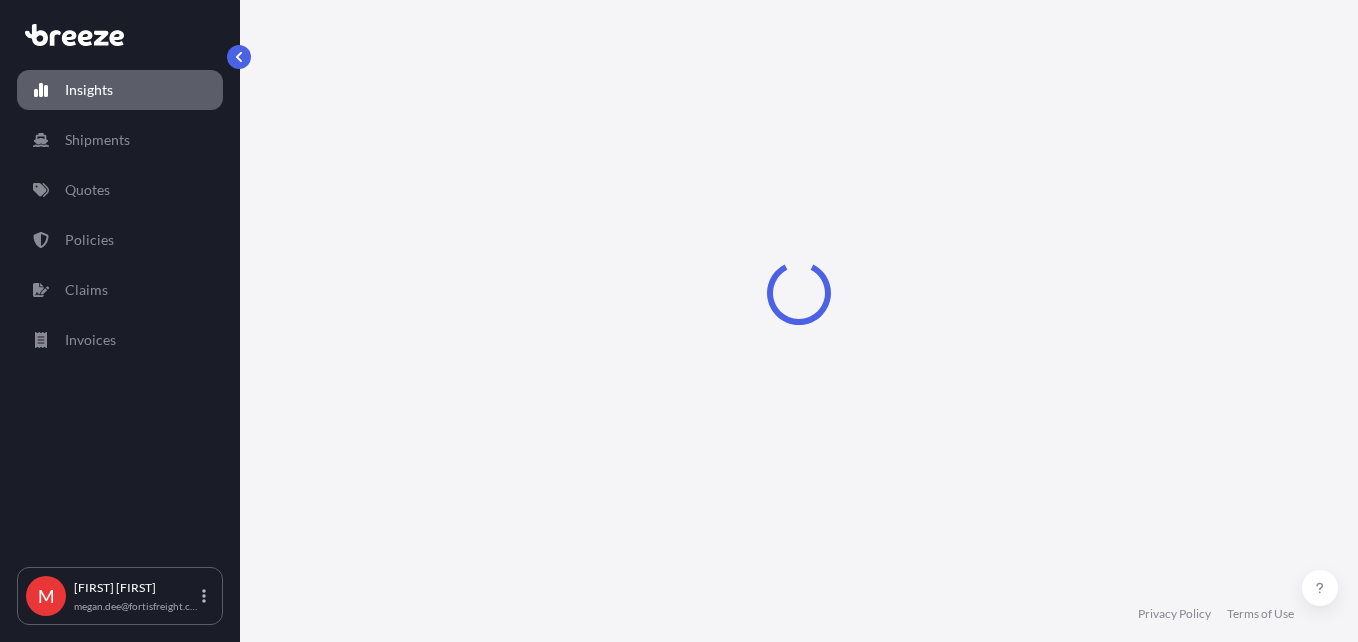 select on "2025" 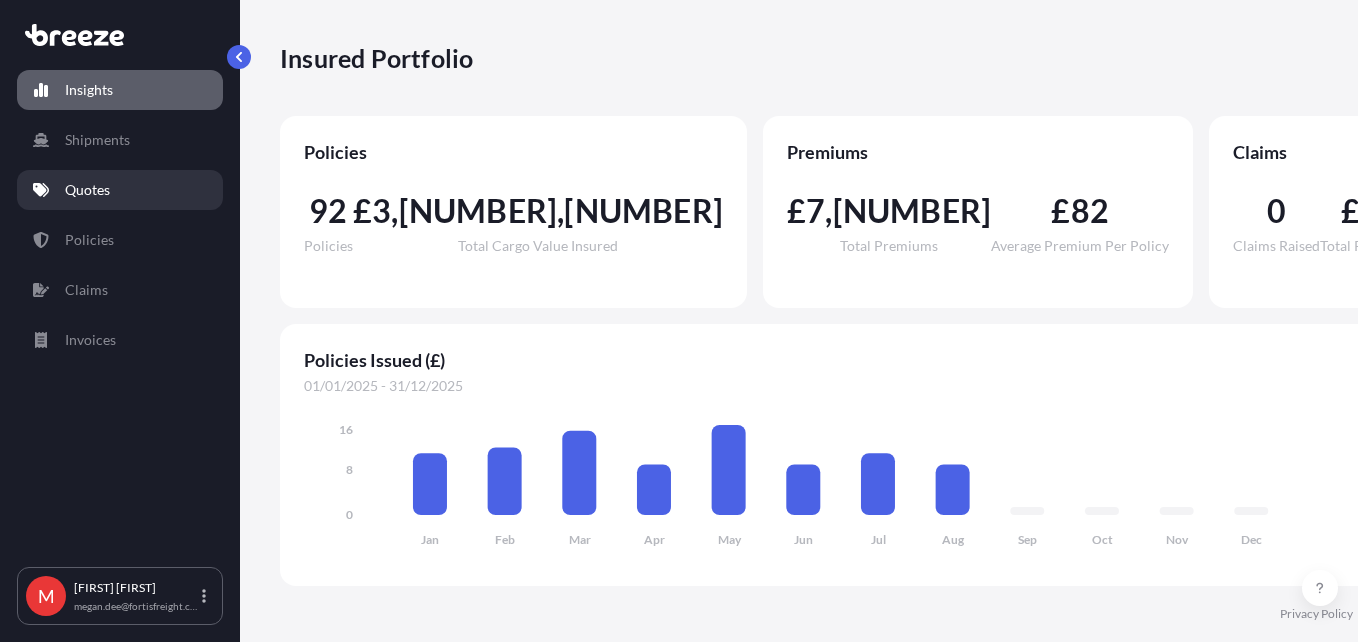click on "Quotes" at bounding box center (120, 190) 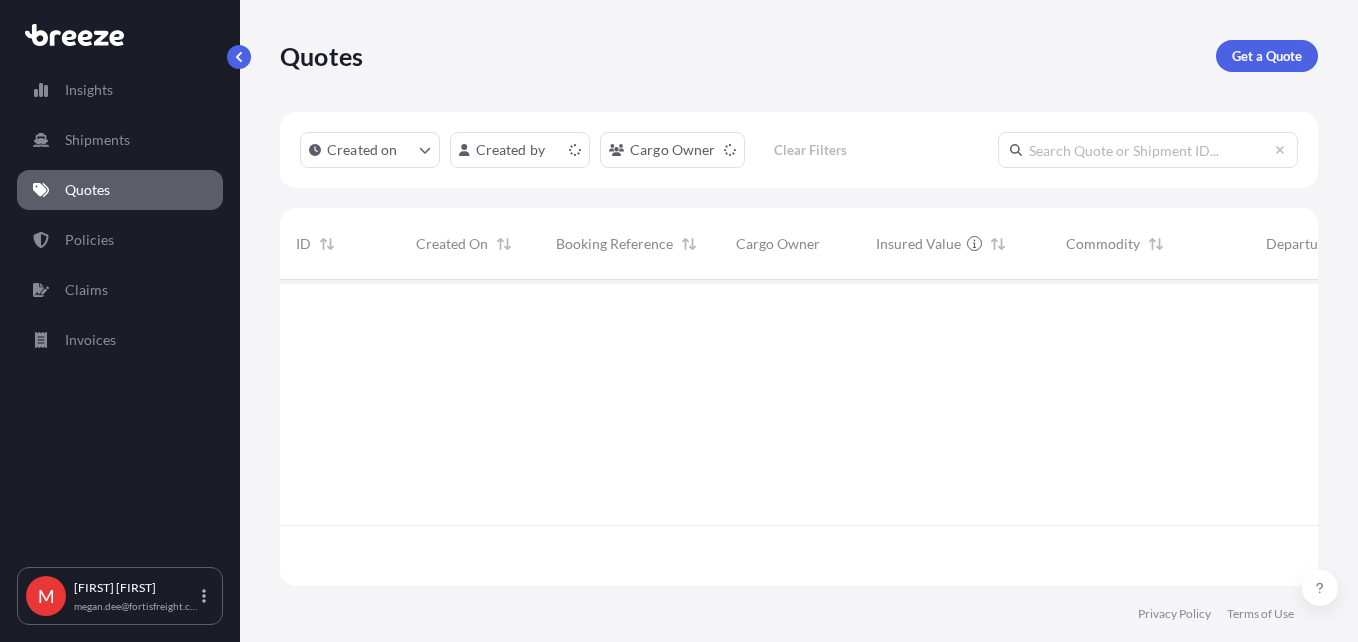 scroll, scrollTop: 16, scrollLeft: 16, axis: both 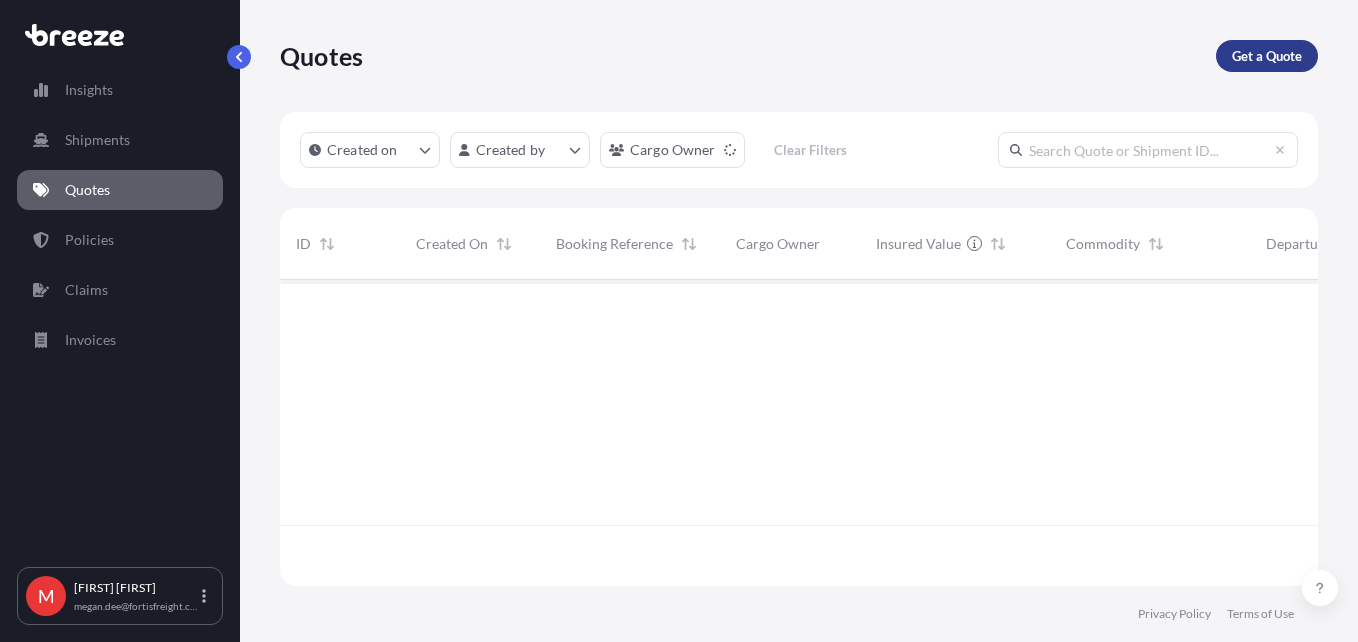 click on "Get a Quote" at bounding box center (1267, 56) 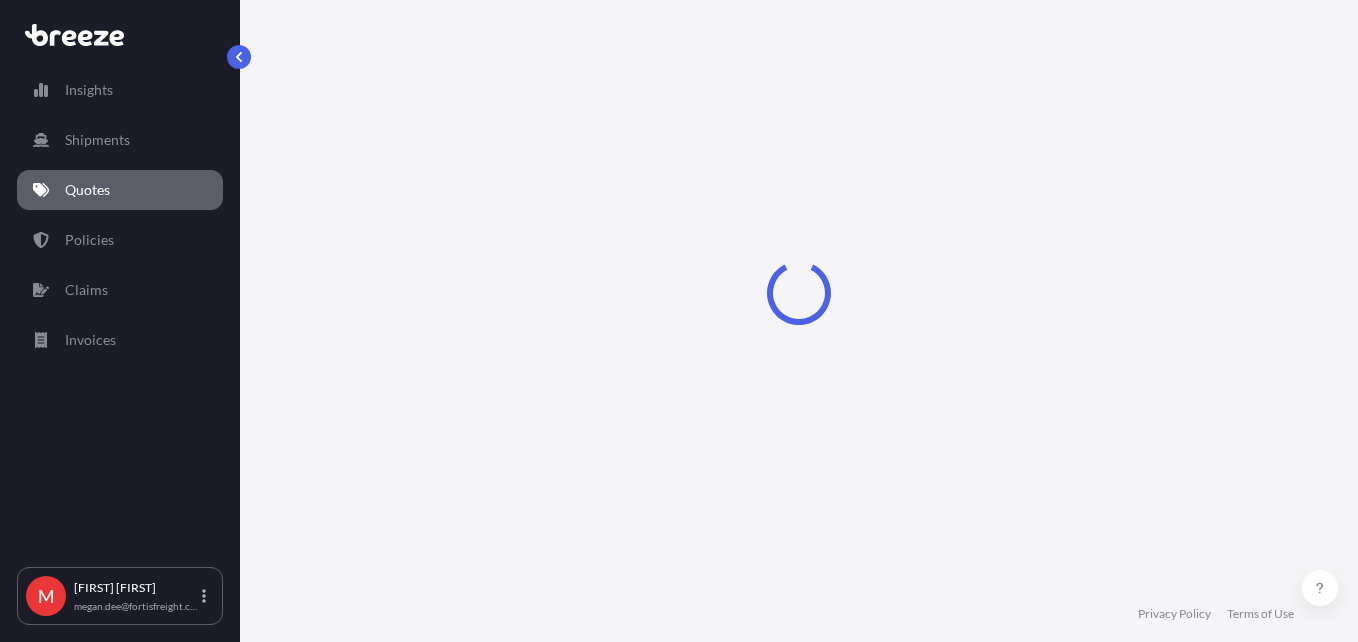 select on "Road" 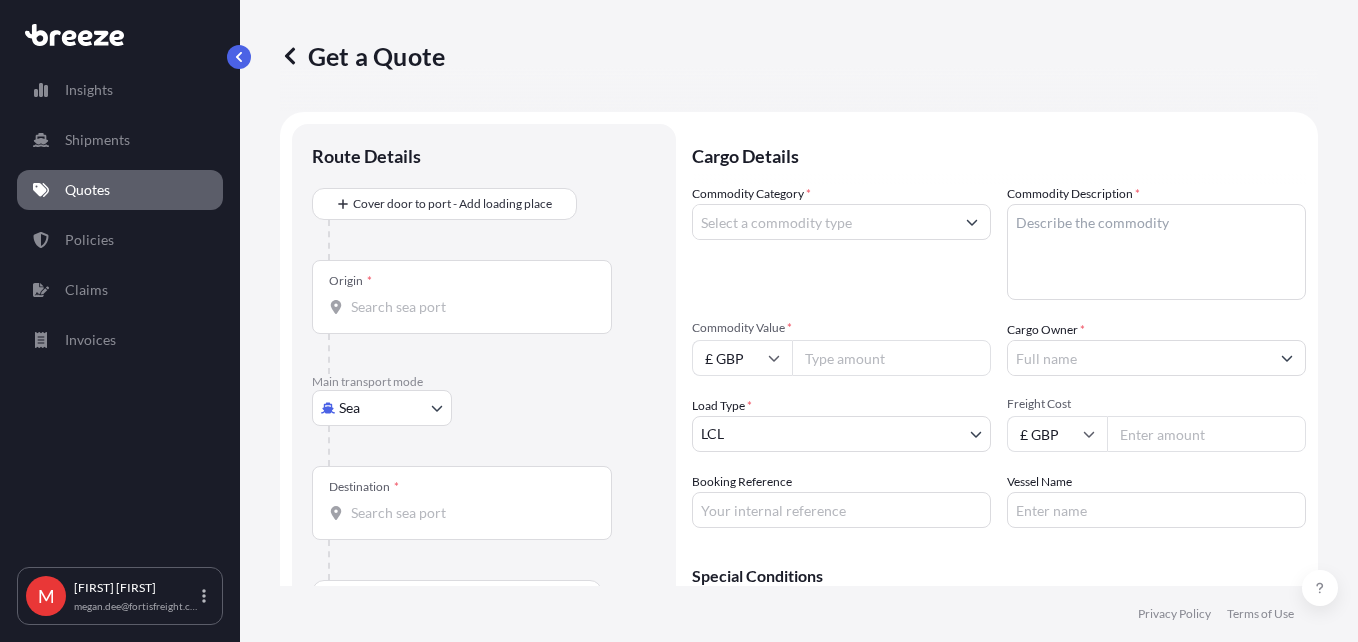 scroll, scrollTop: 32, scrollLeft: 0, axis: vertical 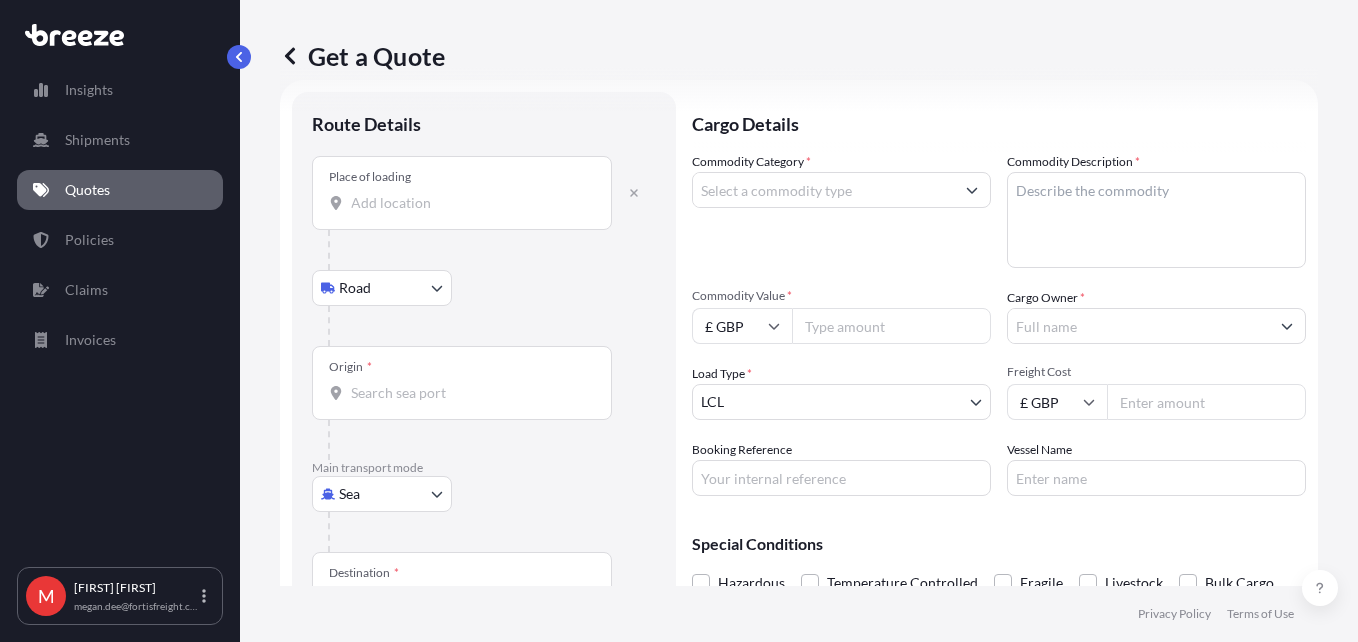 click on "Place of loading" at bounding box center (469, 203) 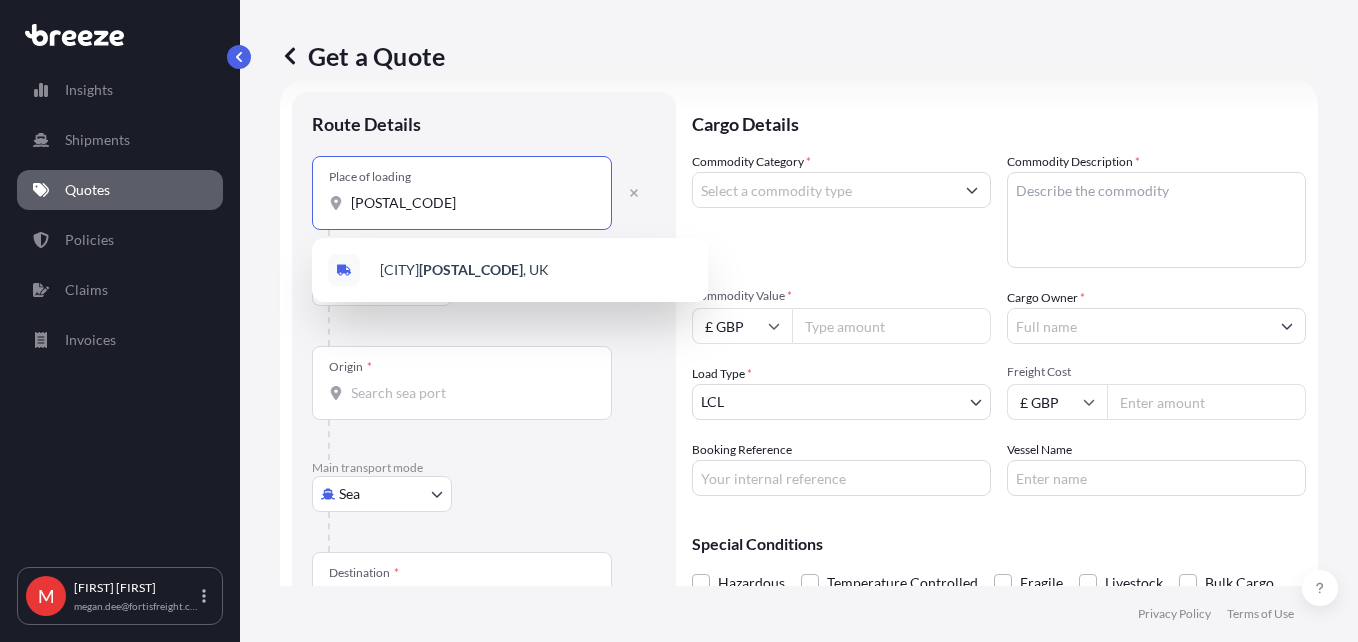 type on "[POSTAL_CODE]" 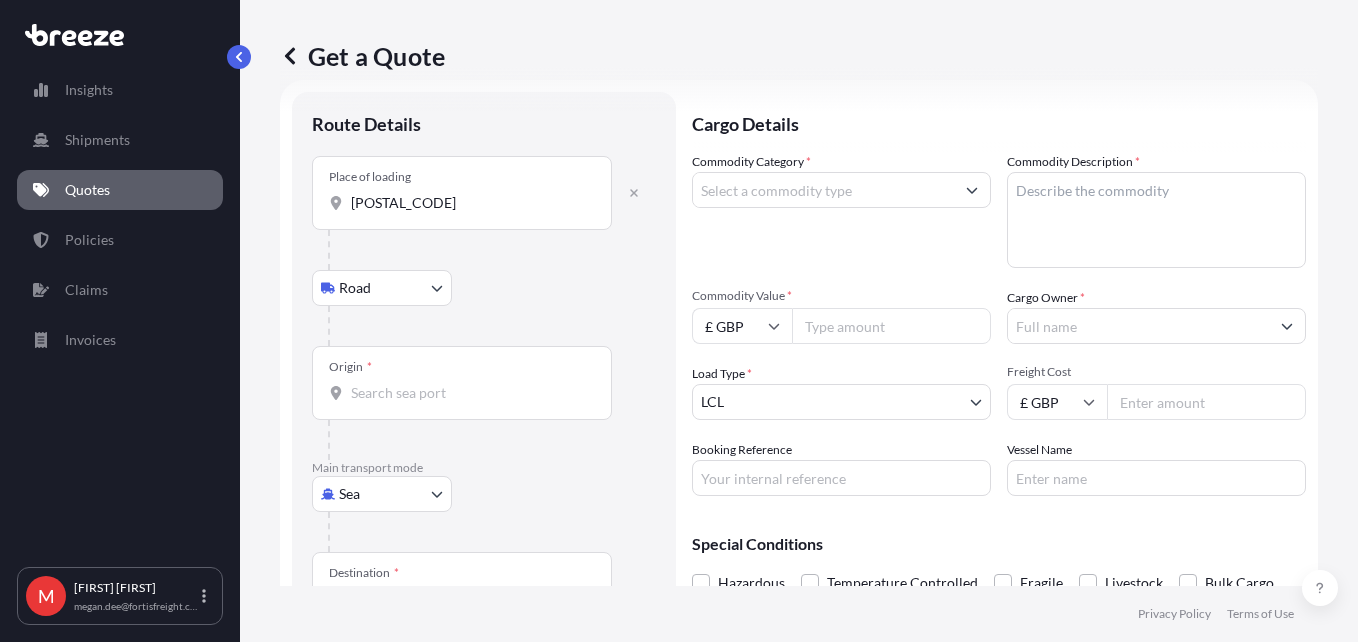 click on "1 option available.
Insights Shipments Quotes Policies Claims Invoices M [FIRST]   [LAST] megan.dee@fortisfreight.co.uk Get a Quote Route Details Place of loading [POSTAL_CODE] Road Road Rail Origin * Main transport mode Sea Sea Air Road Rail Destination * Cover port to door - Add place of discharge Road Road Rail Place of Discharge Cargo Details Commodity Category * Commodity Description * Commodity Value   * £ GBP Cargo Owner * Load Type * LCL LCL FCL Freight Cost   £ GBP Booking Reference Vessel Name Special Conditions Hazardous Temperature Controlled Fragile Livestock Bulk Cargo Bagged Goods Used Goods Get a Quote Privacy Policy Terms of Use
0" at bounding box center [679, 321] 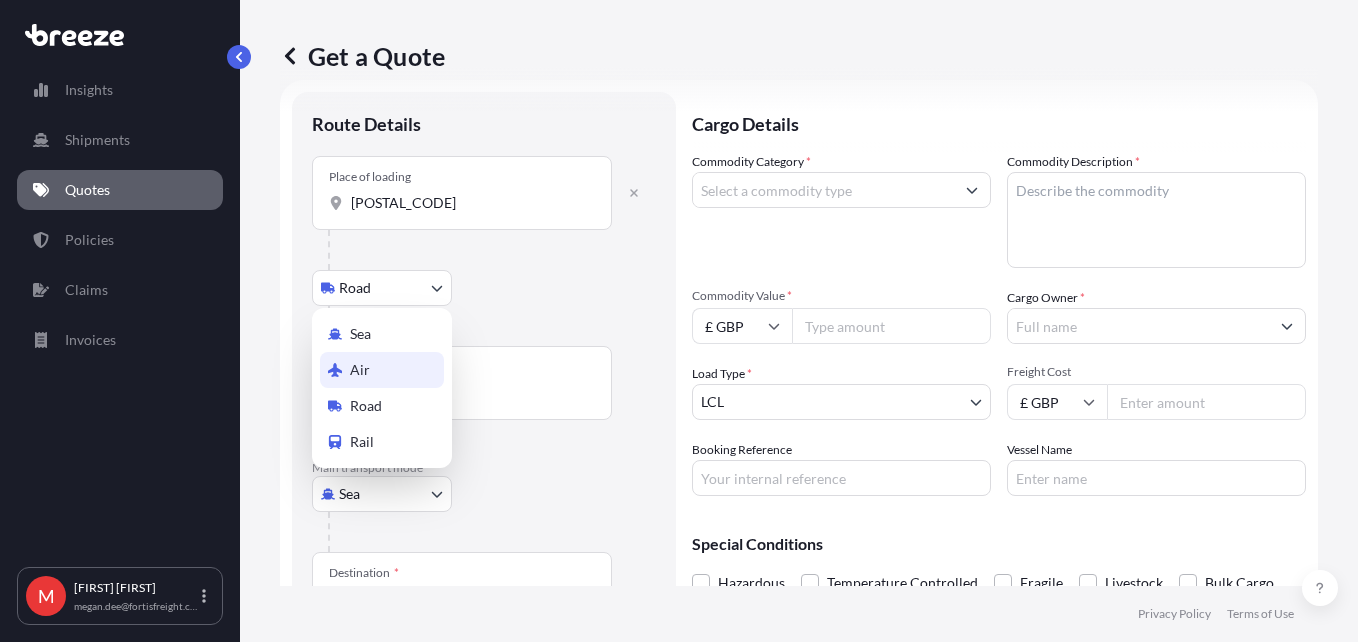 click on "Air" at bounding box center (382, 370) 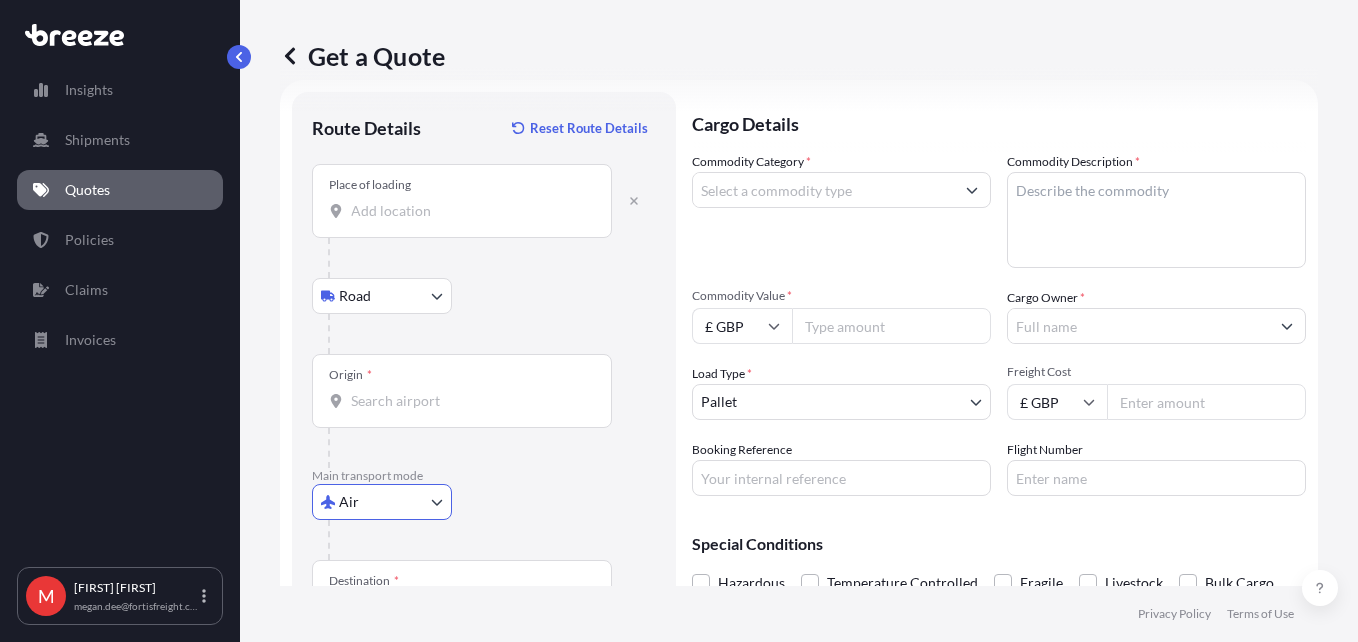 click on "Place of loading" at bounding box center [469, 211] 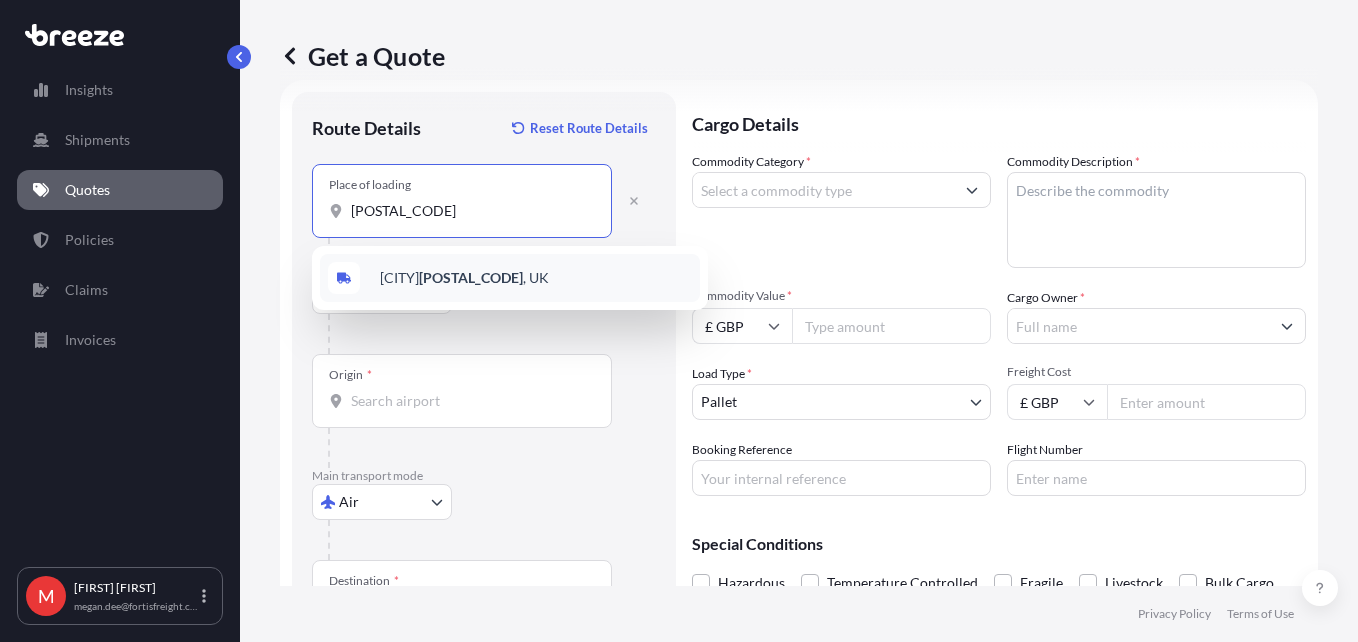 click on "[CITY]  [POSTAL_CODE] , [COUNTRY]" at bounding box center [510, 278] 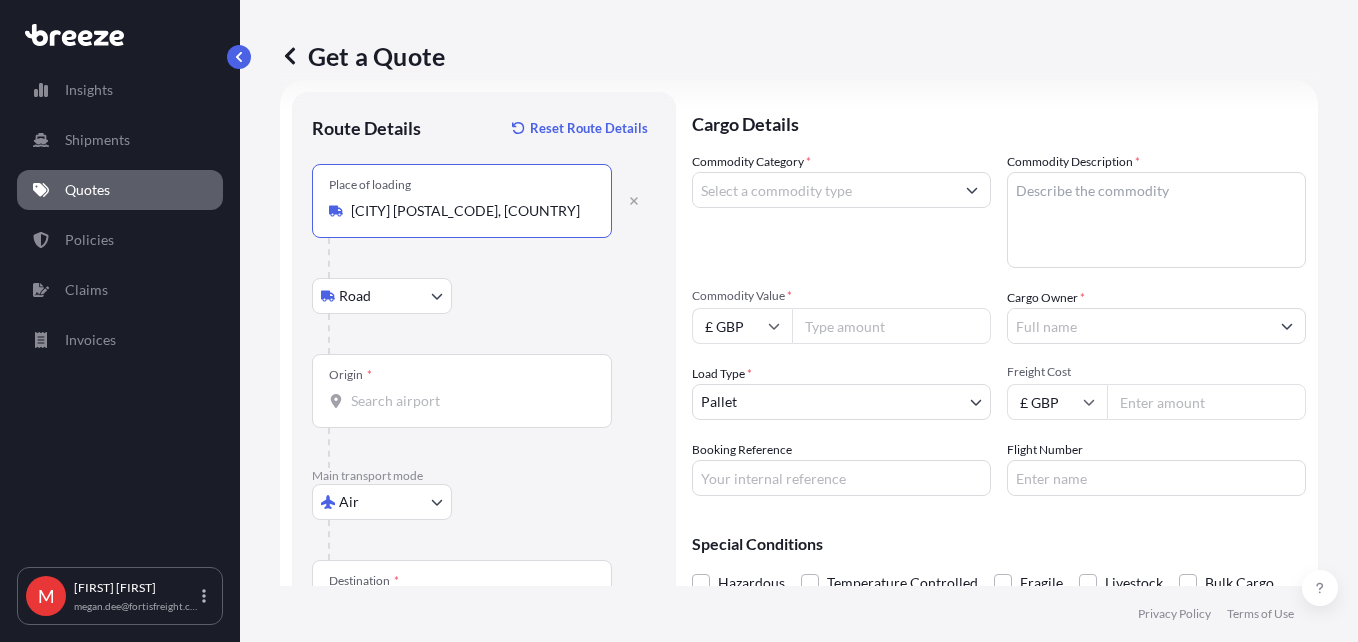 type on "[CITY] [POSTAL_CODE], [COUNTRY]" 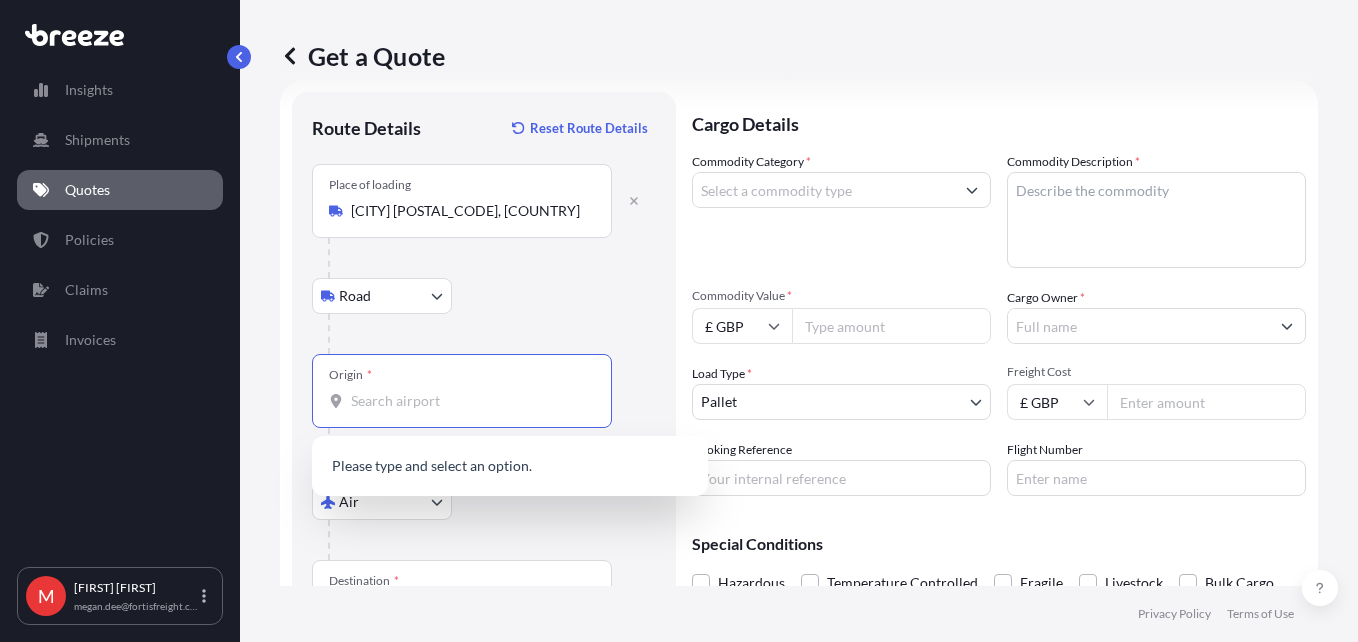 click on "Origin *" at bounding box center [469, 401] 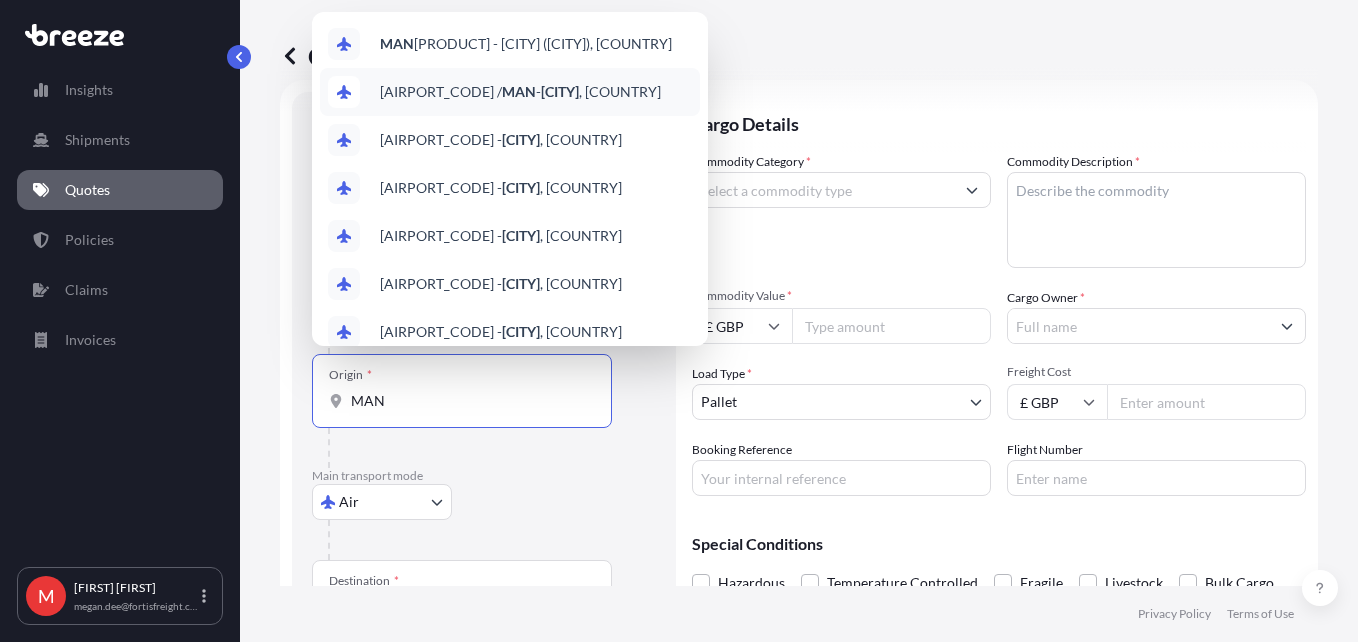 click on "[AIRPORT_CODE] /  [CITY_CODE]  -  [CITY], [COUNTRY]" at bounding box center (520, 92) 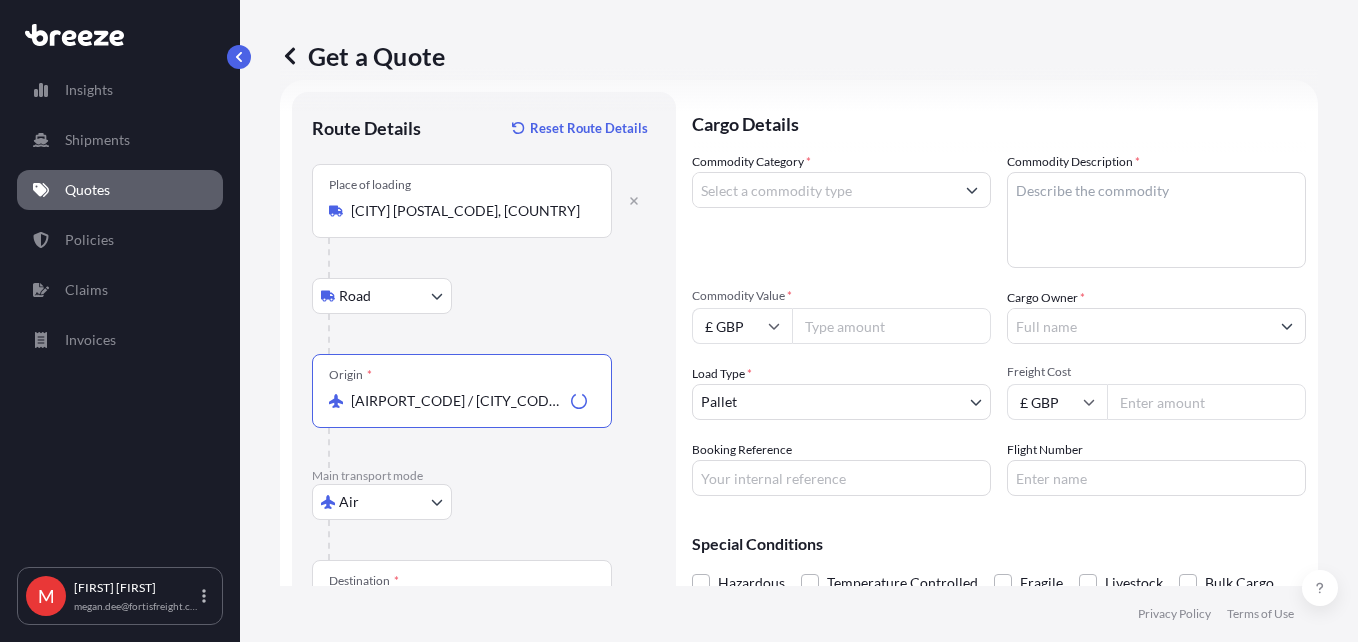 scroll, scrollTop: 184, scrollLeft: 0, axis: vertical 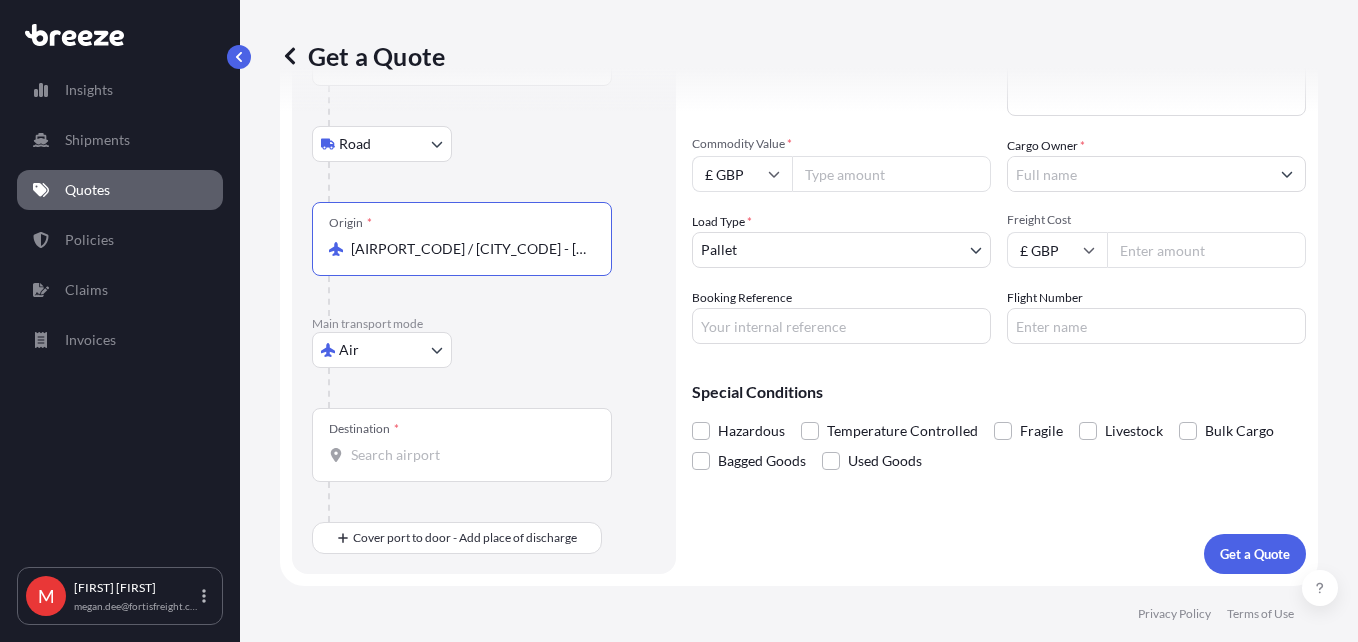 type on "[AIRPORT_CODE] / [CITY_CODE] - [CITY], [COUNTRY]" 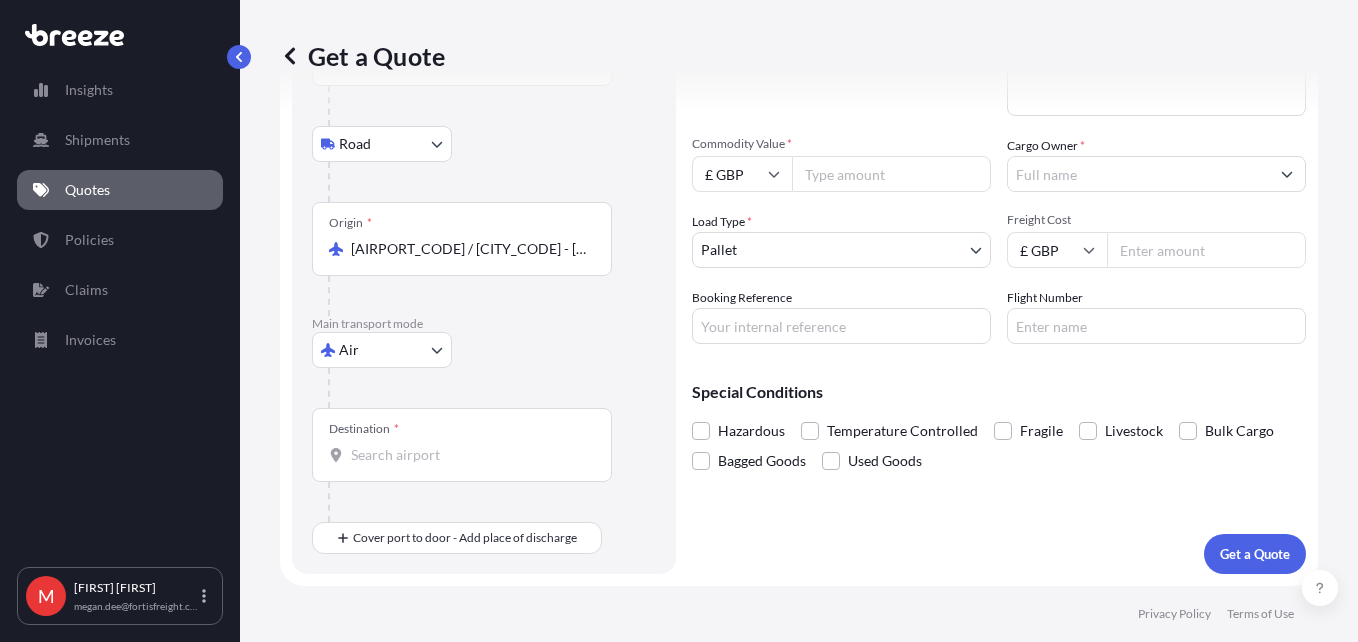 click at bounding box center (470, 502) 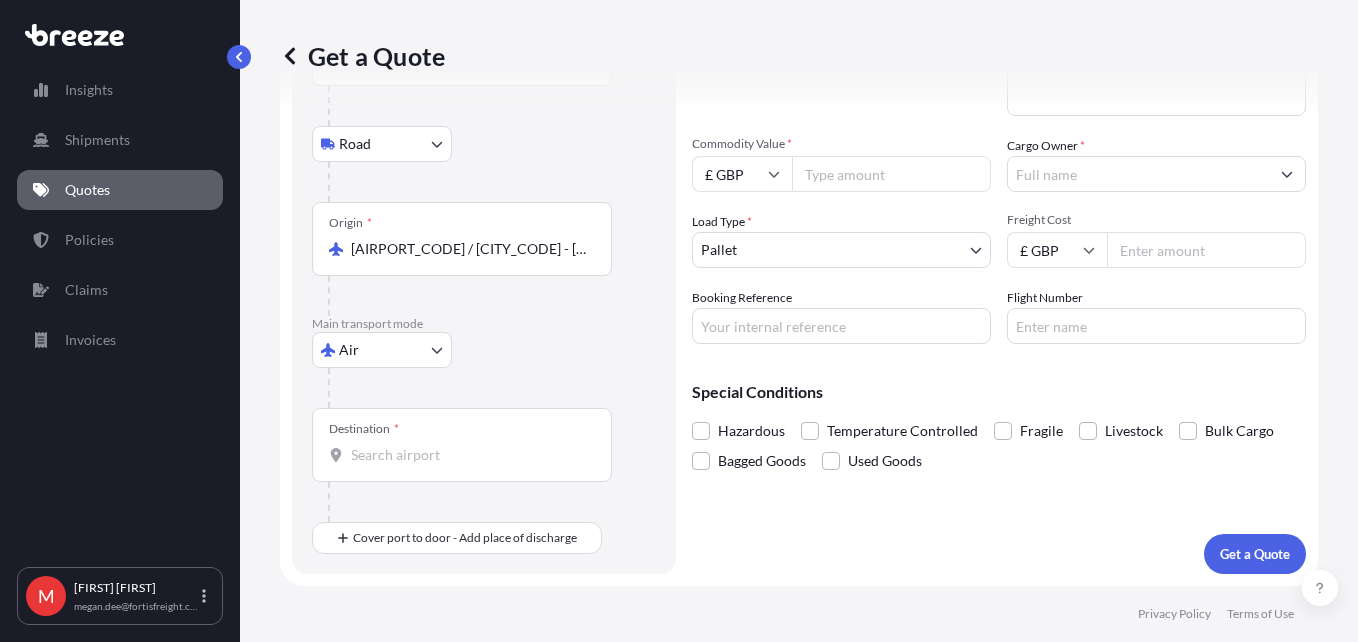 click on "Destination *" at bounding box center (469, 455) 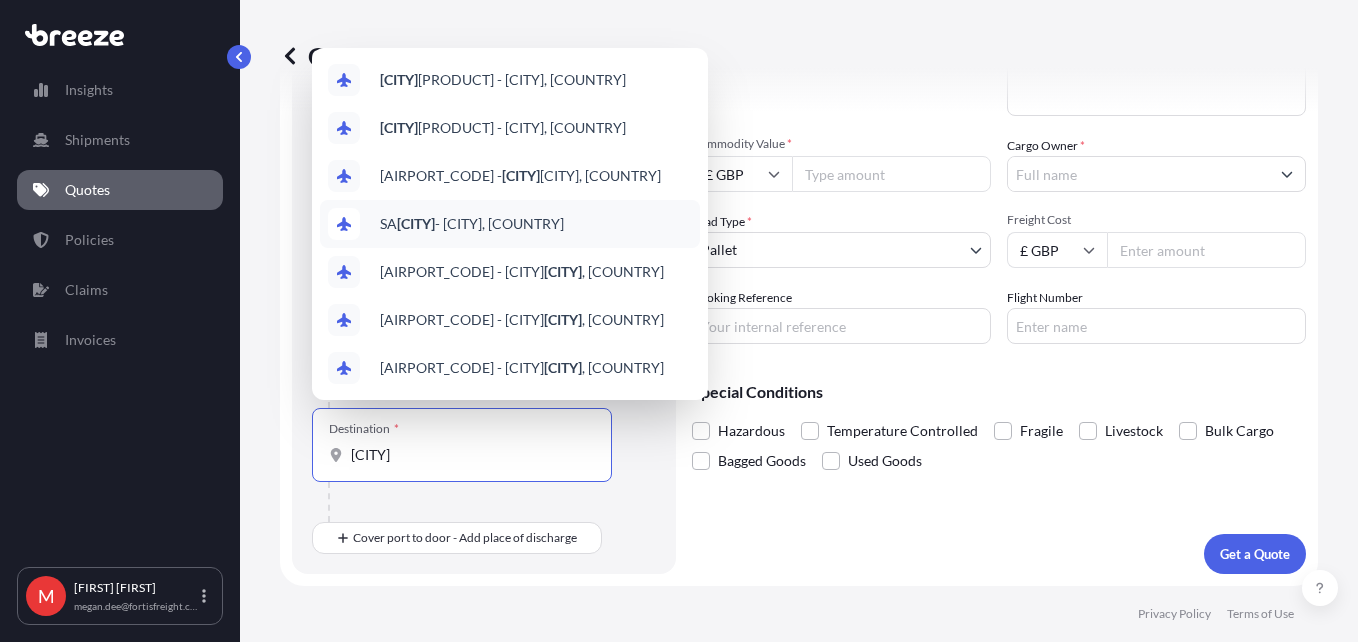 click on "[AIRPORT_CODE]  - [CITY], [COUNTRY]" at bounding box center (510, 224) 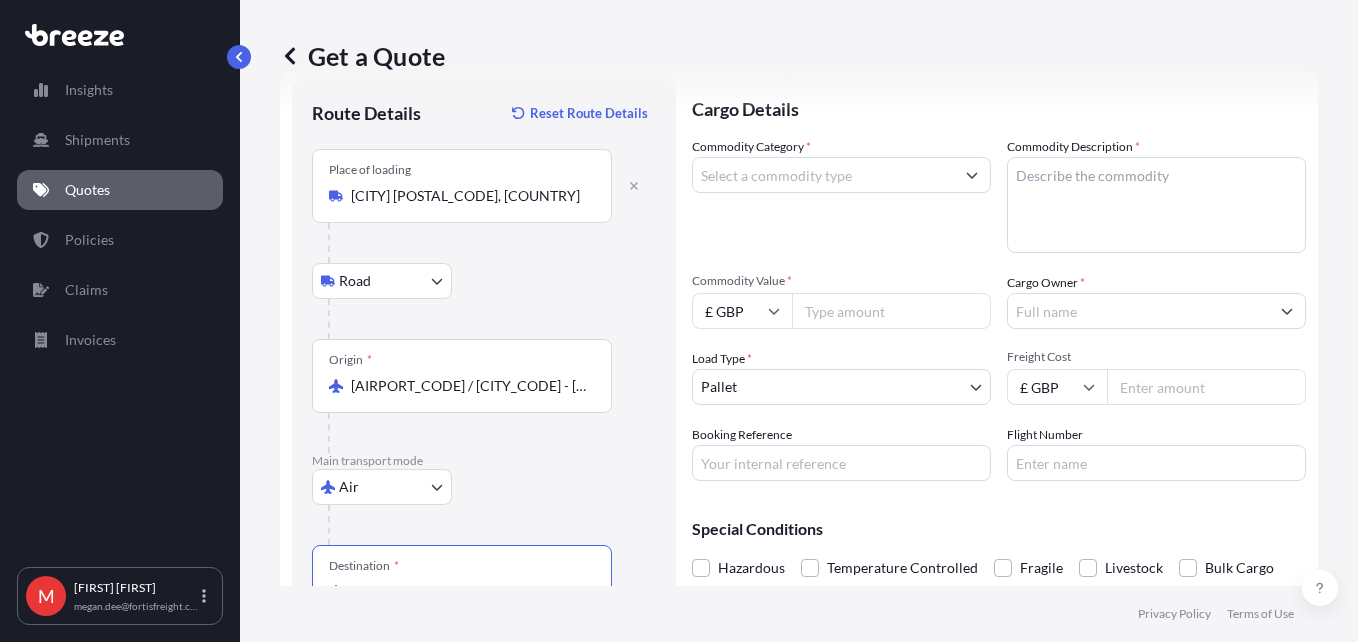 scroll, scrollTop: 0, scrollLeft: 0, axis: both 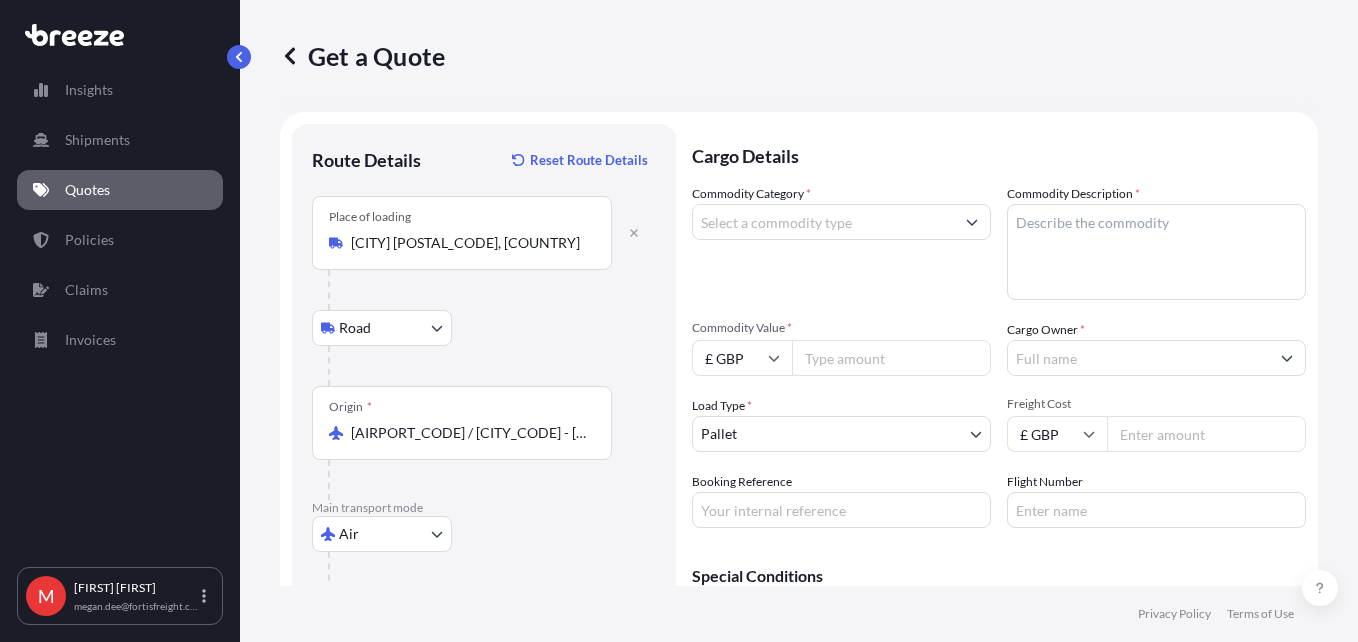 type on "[AIRPORT_CODE] - [CITY], [COUNTRY]" 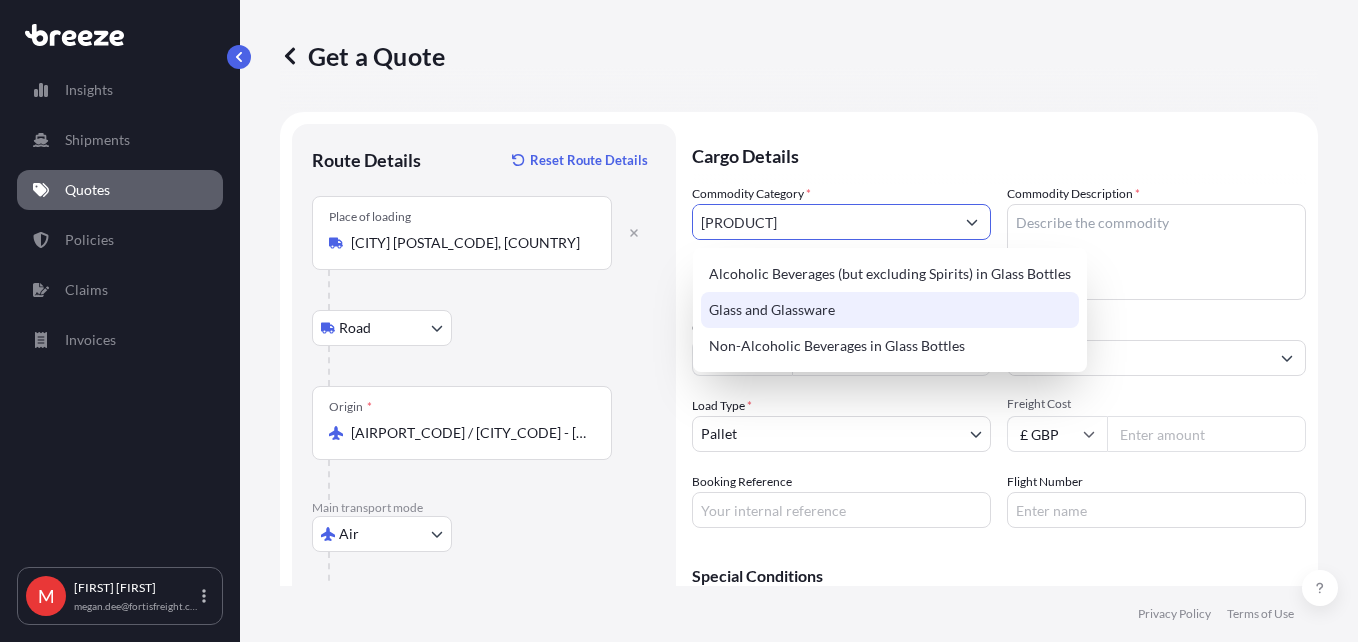 click on "Glass and Glassware" at bounding box center (890, 310) 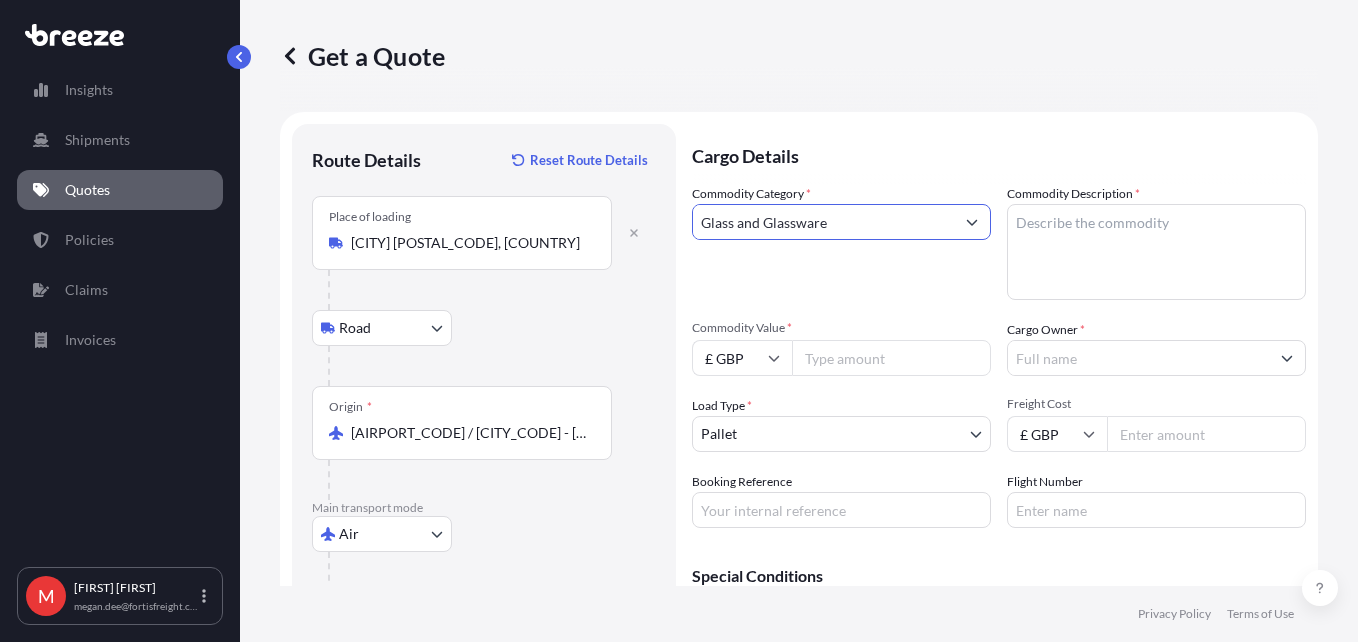 type on "Glass and Glassware" 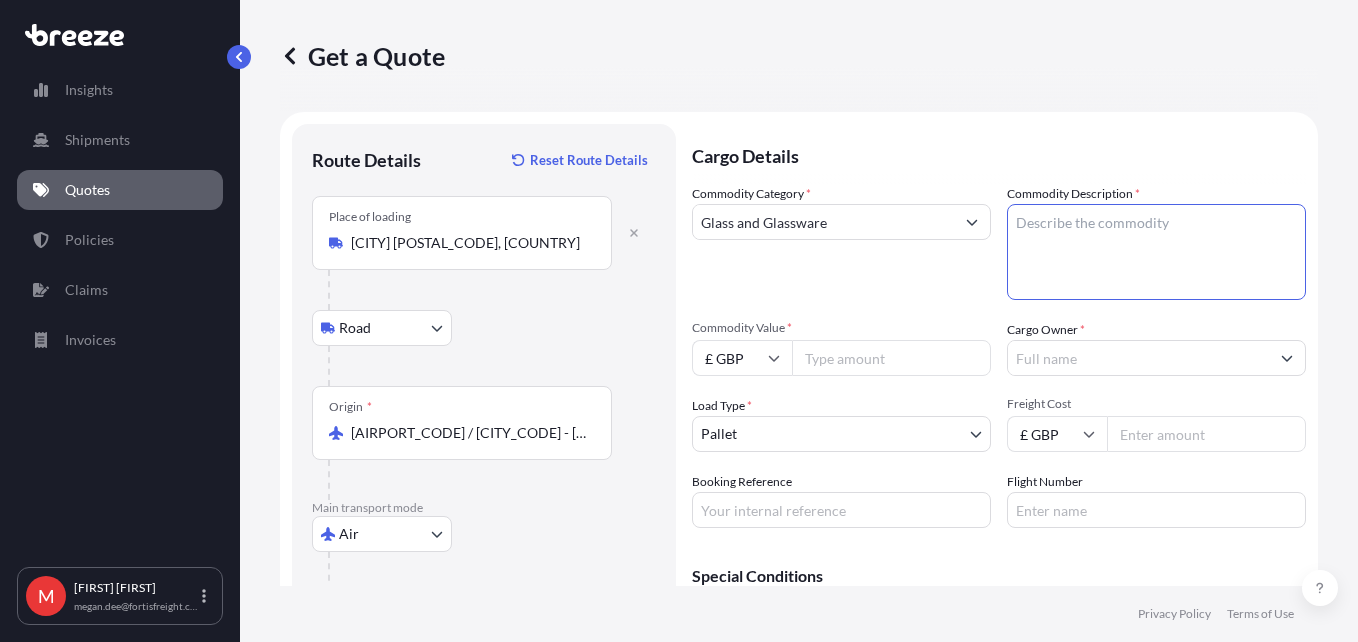 click on "Commodity Description *" at bounding box center (1156, 252) 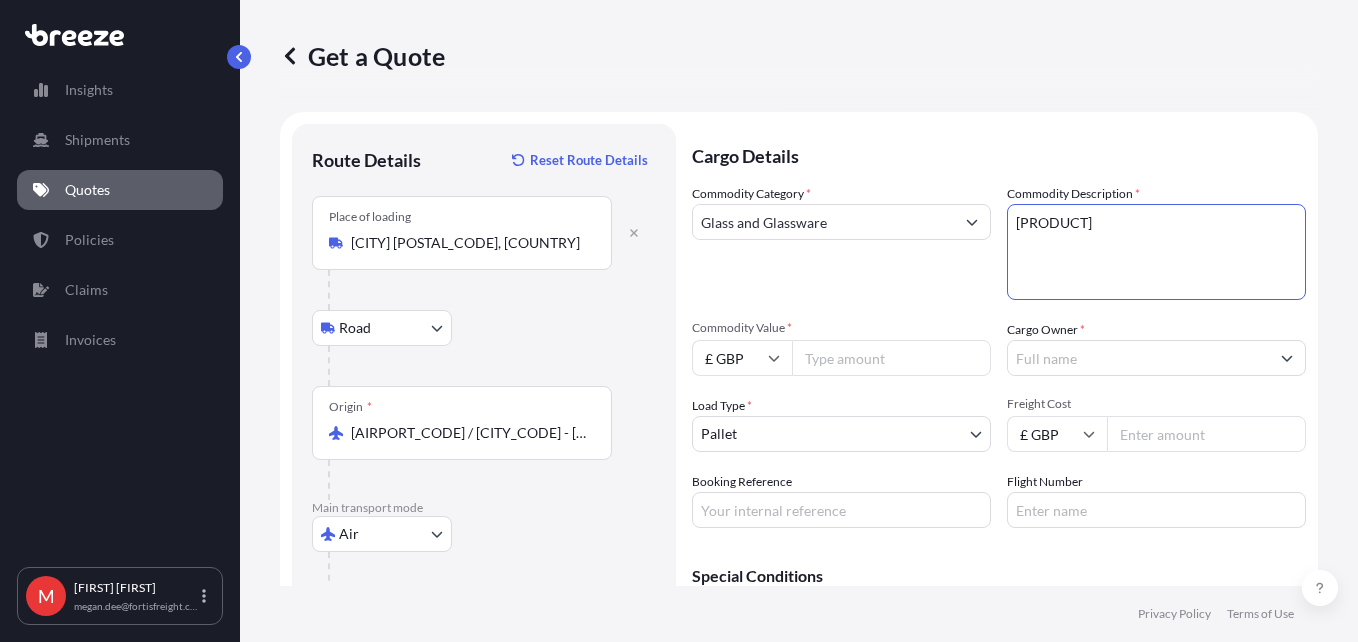 type on "[PRODUCT]" 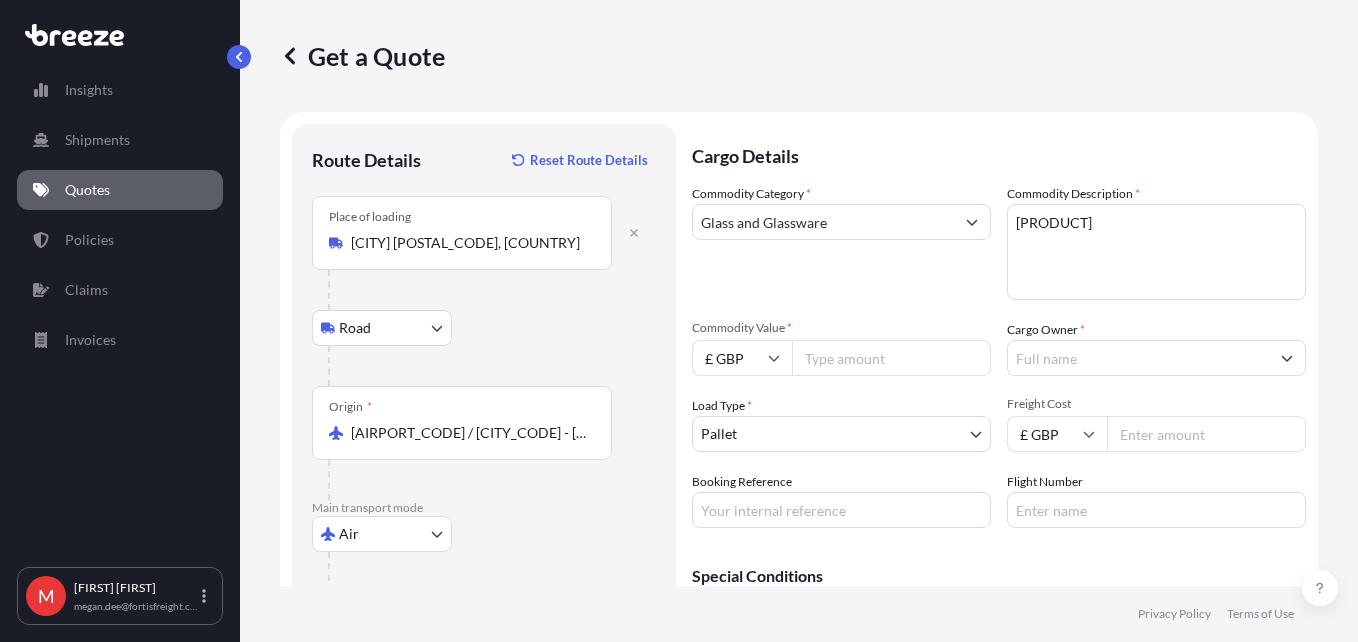 click on "Commodity Value   *" at bounding box center (891, 358) 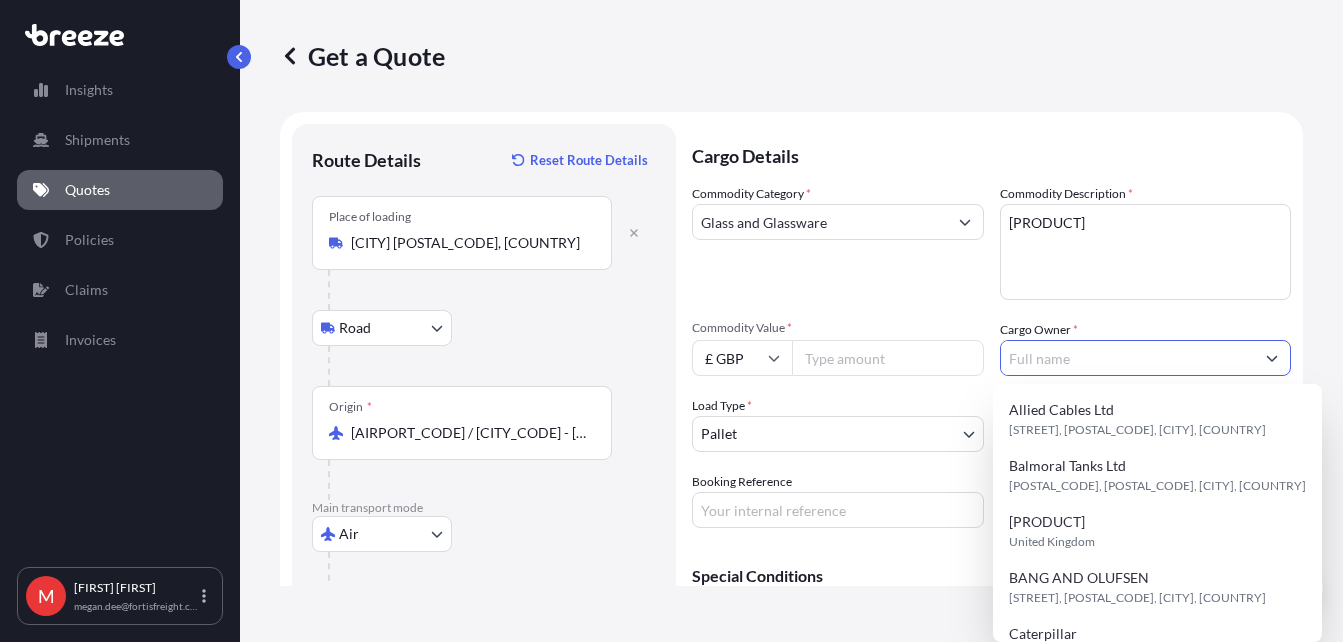 click on "£ GBP" at bounding box center [742, 358] 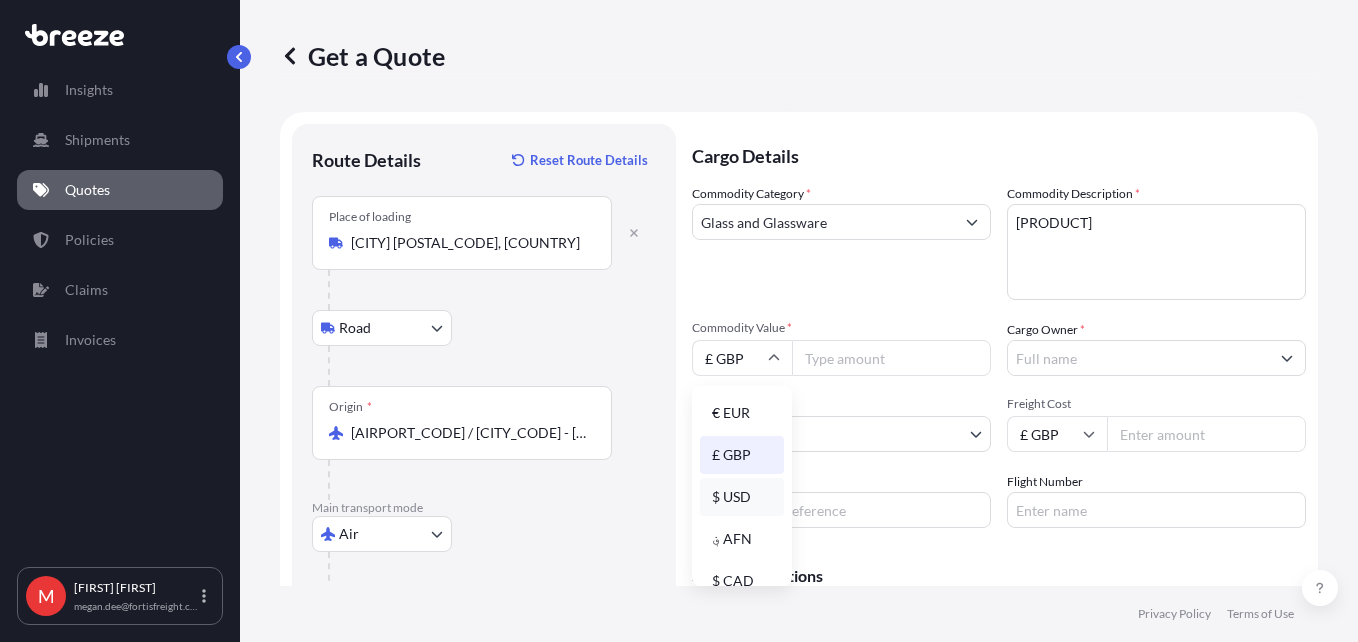 click on "$ USD" at bounding box center (742, 497) 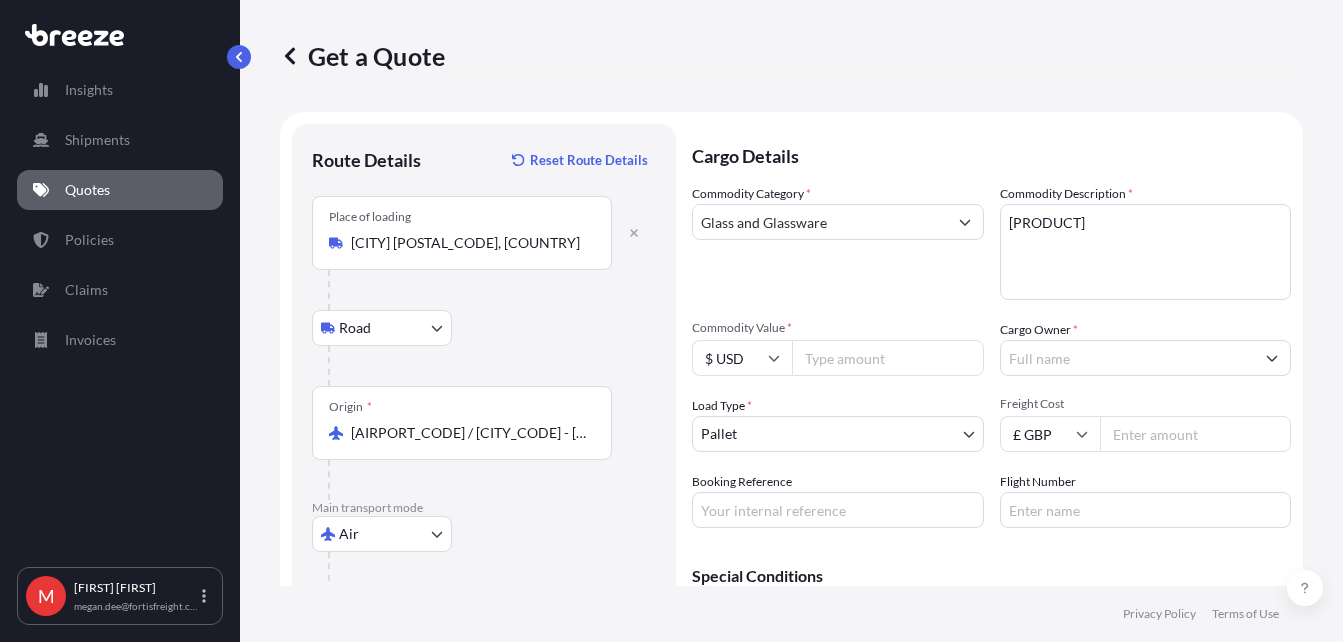 click on "Cargo Owner *" at bounding box center [1128, 358] 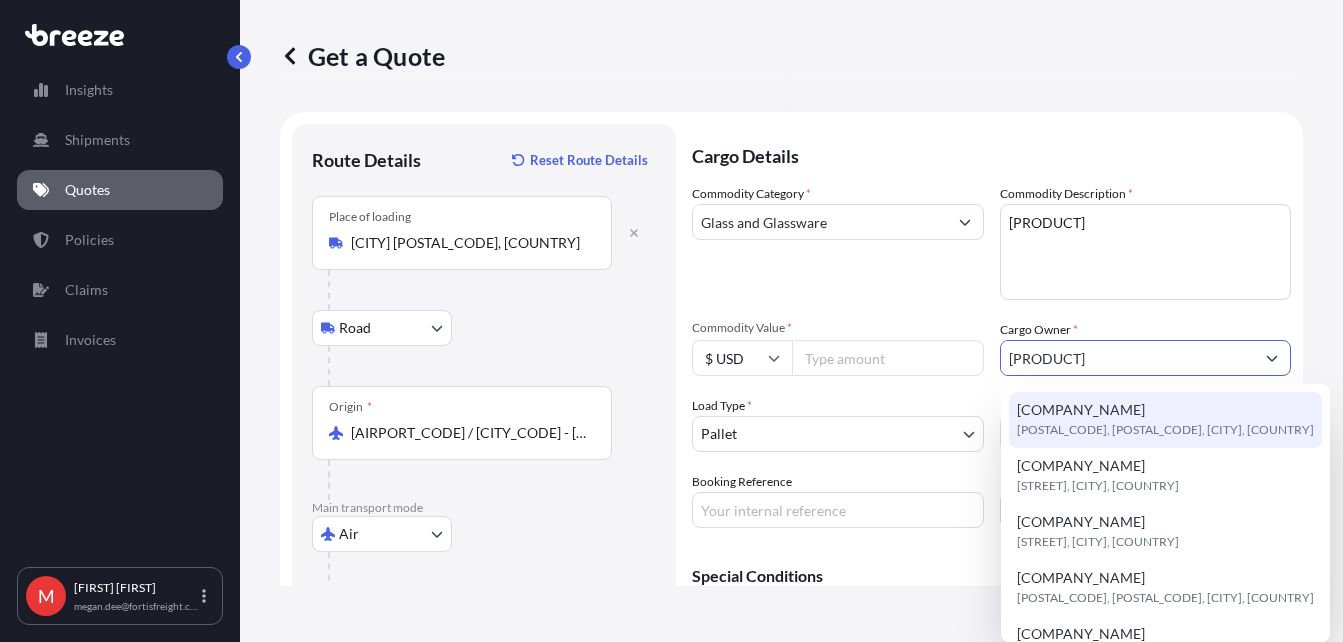 click on "[COMPANY_NAME]" at bounding box center (1081, 410) 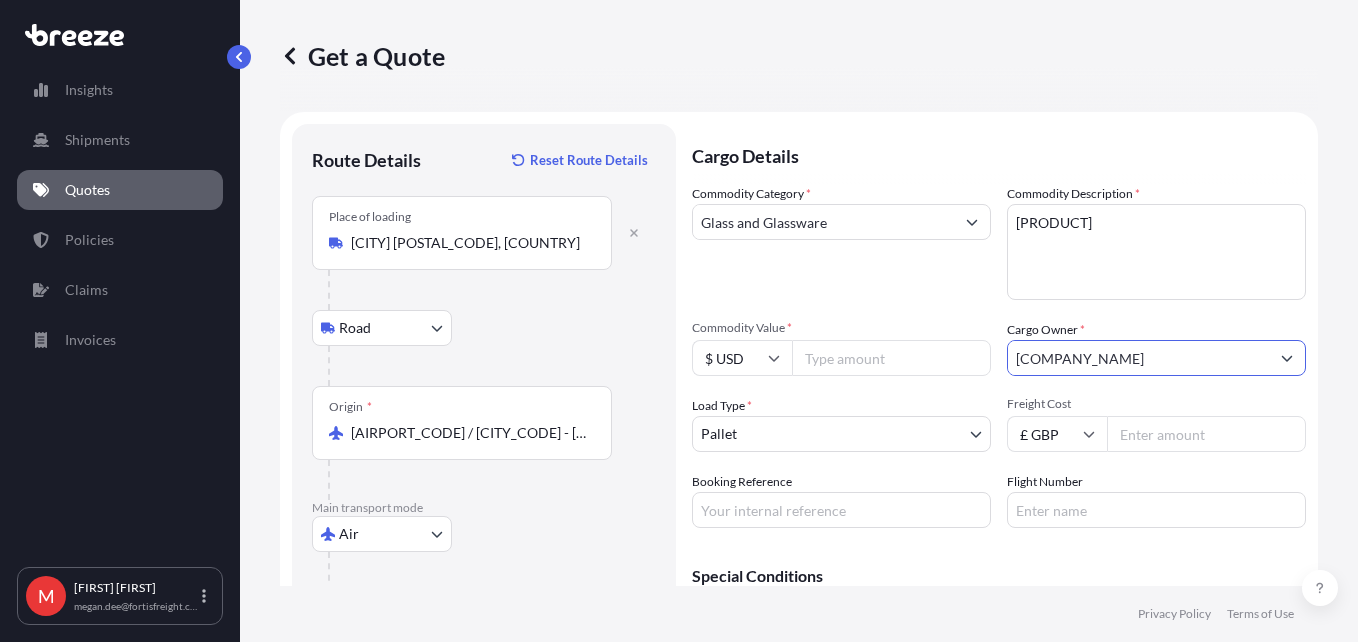 type on "[COMPANY_NAME]" 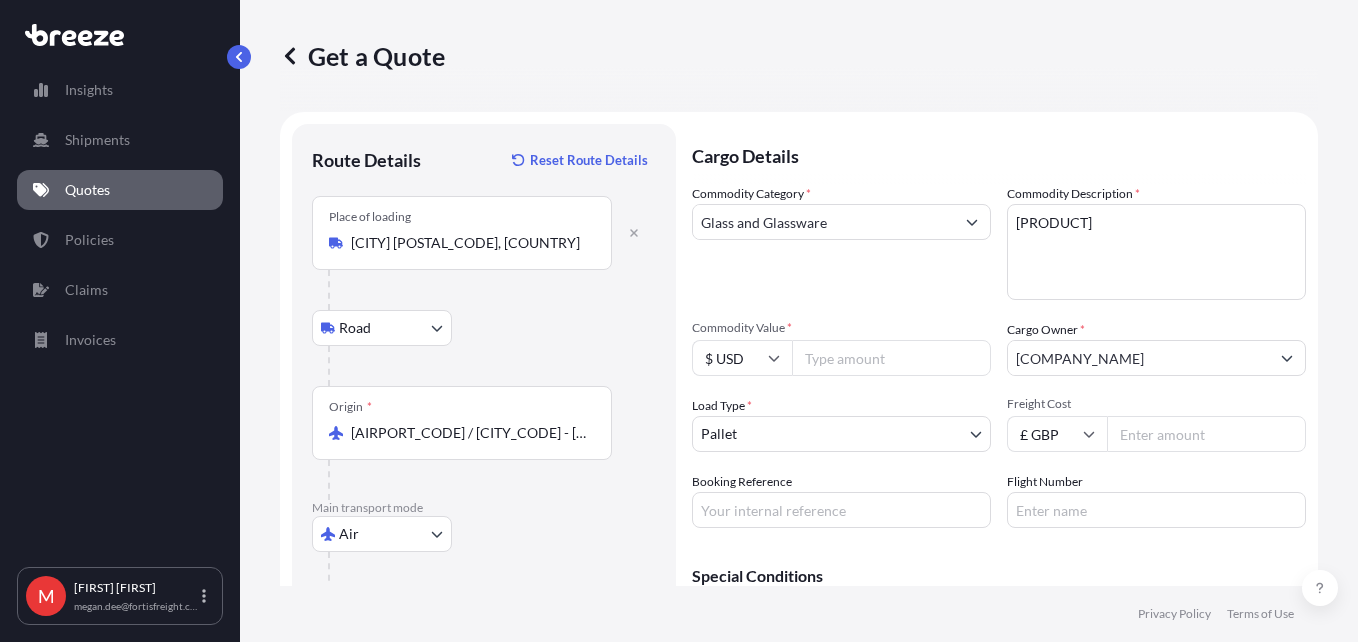 click on "Freight Cost" at bounding box center (1206, 434) 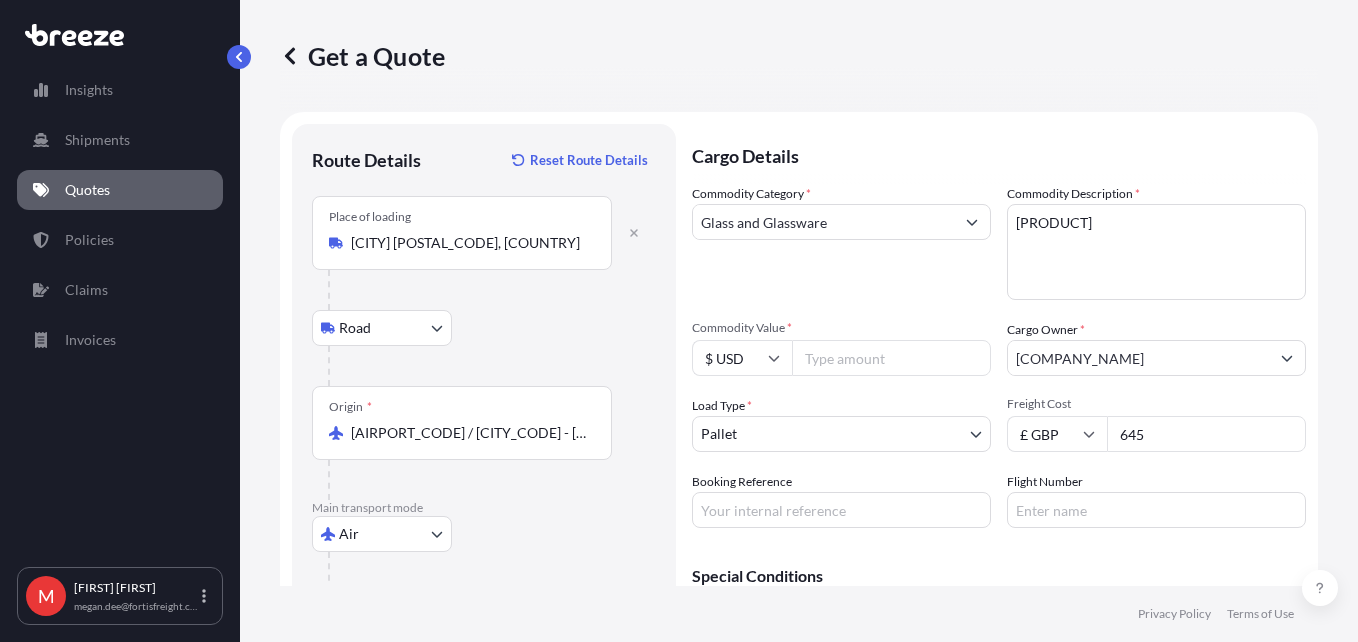 type on "645" 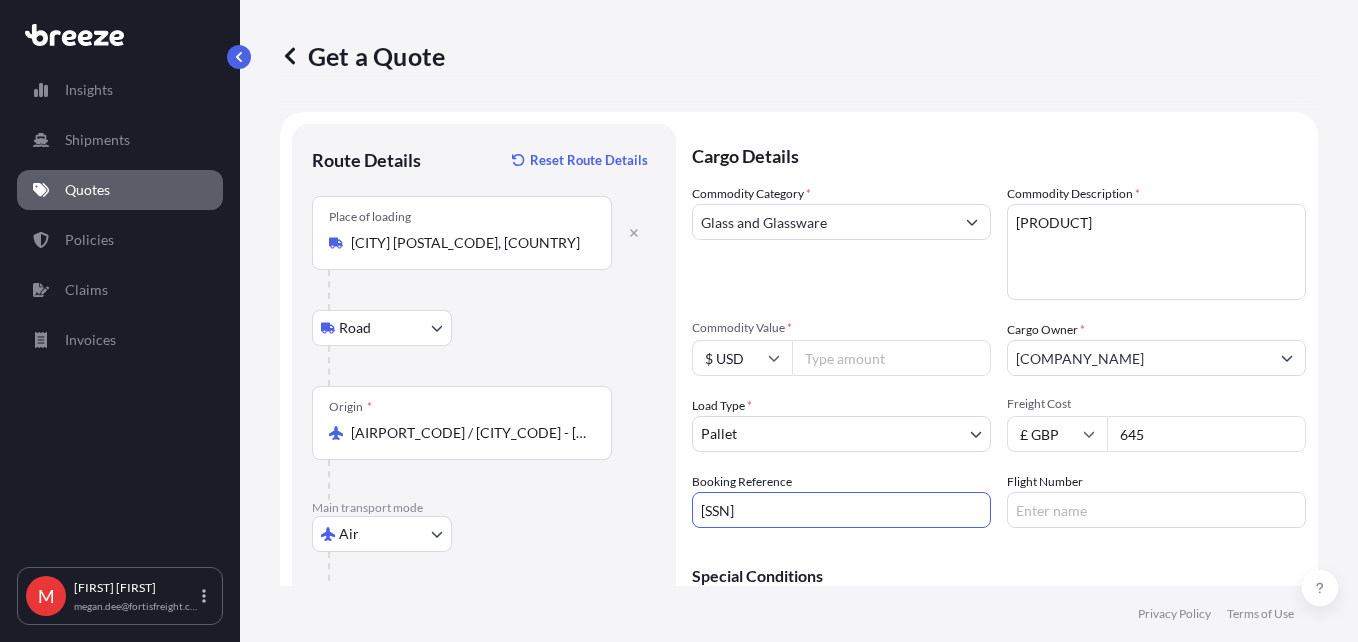 type on "[SSN]" 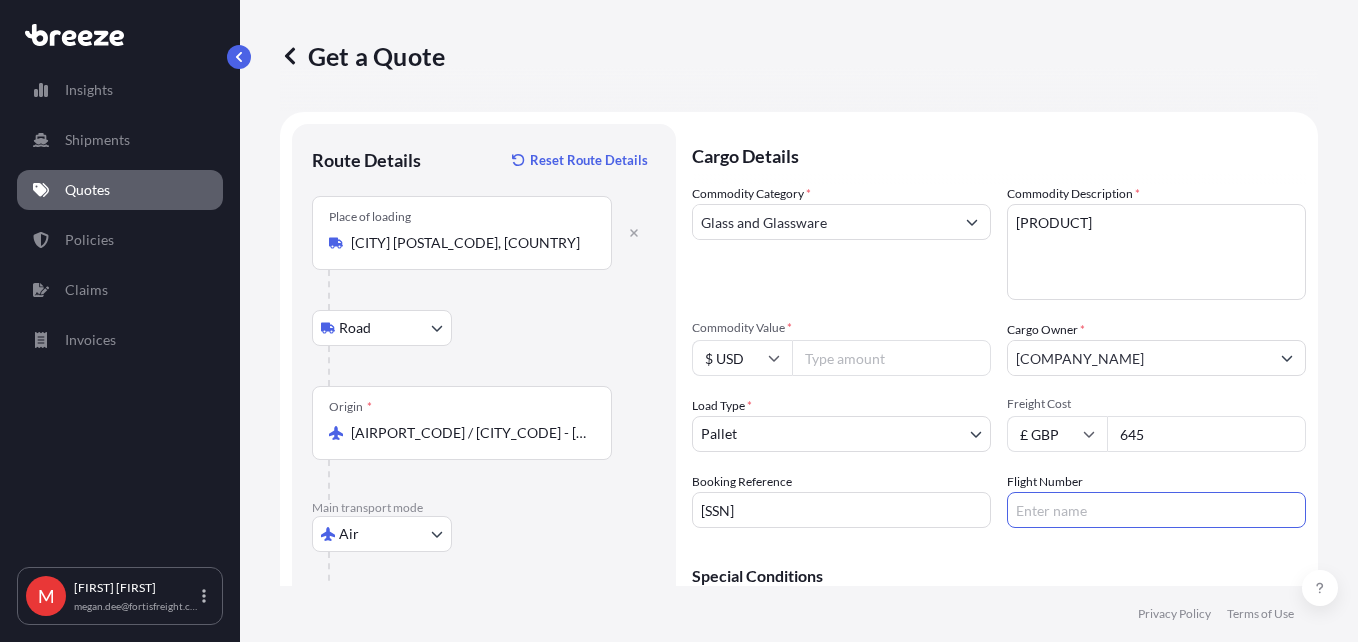 paste on "[PRODUCT]" 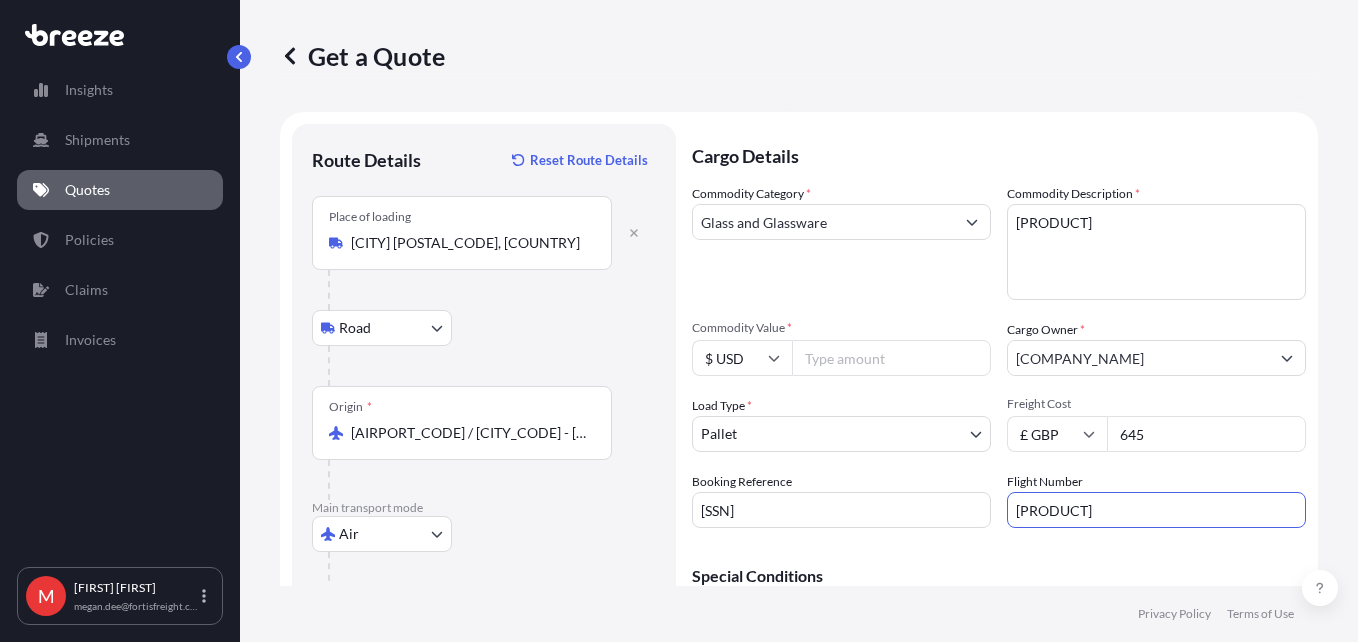 type on "[PRODUCT]" 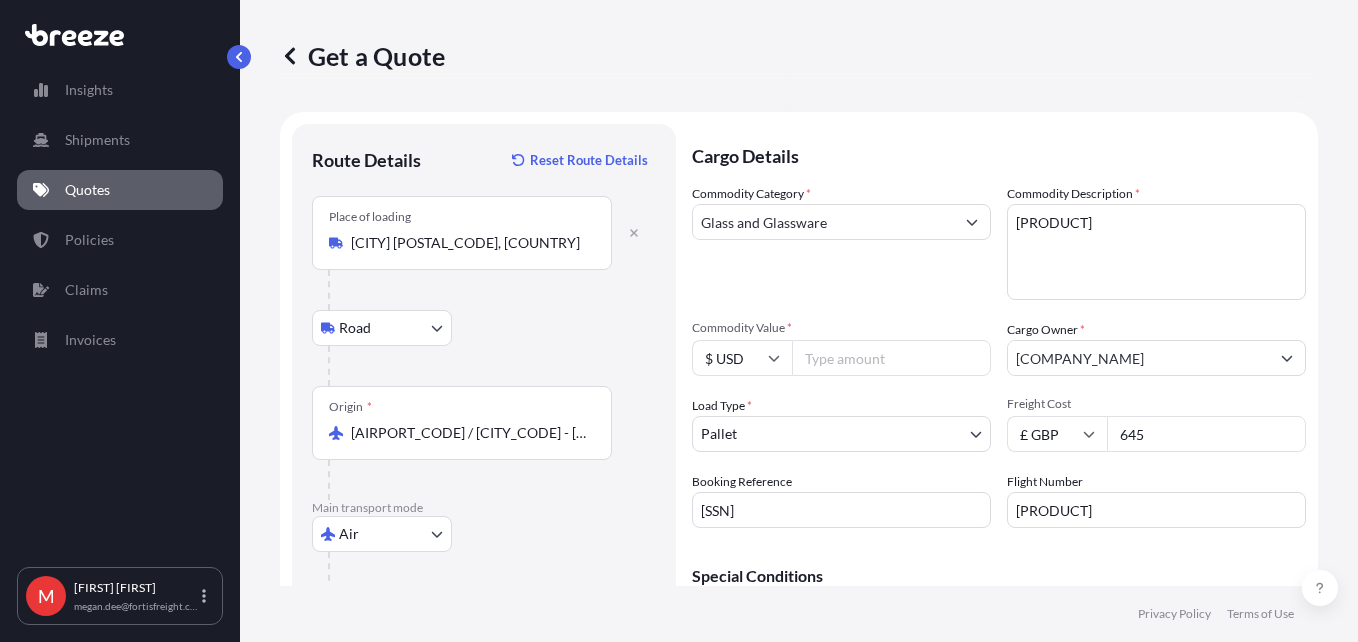 scroll, scrollTop: 184, scrollLeft: 0, axis: vertical 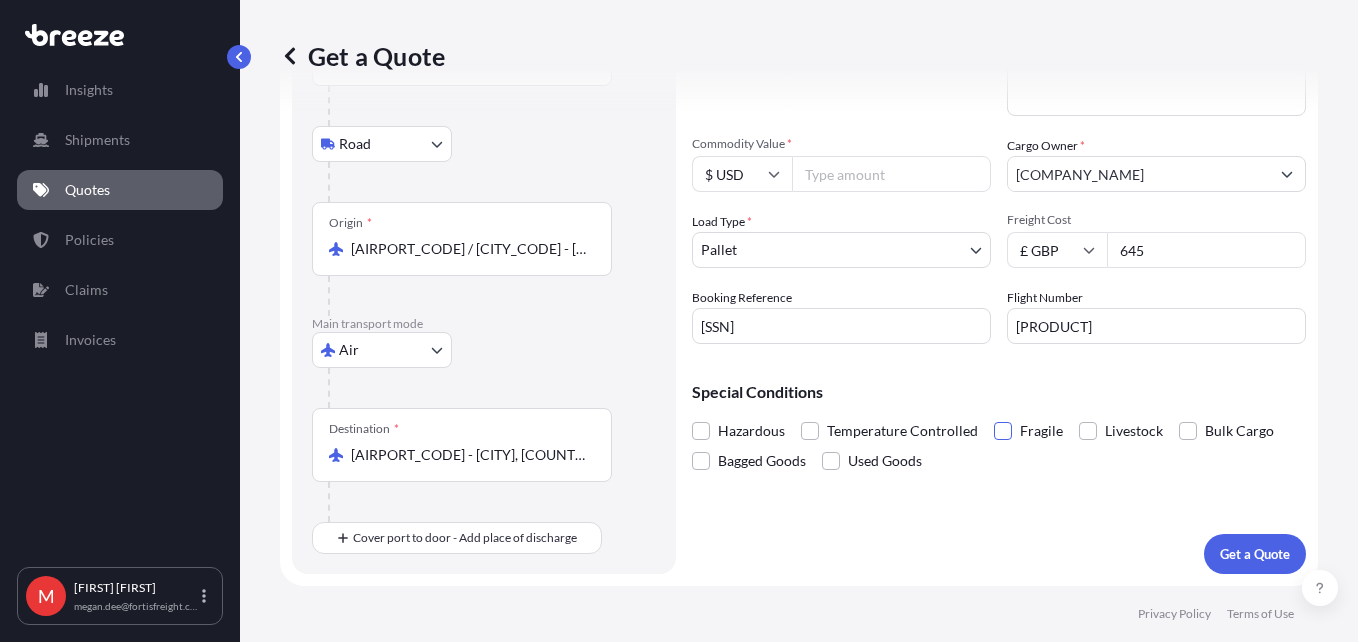 click at bounding box center (1003, 431) 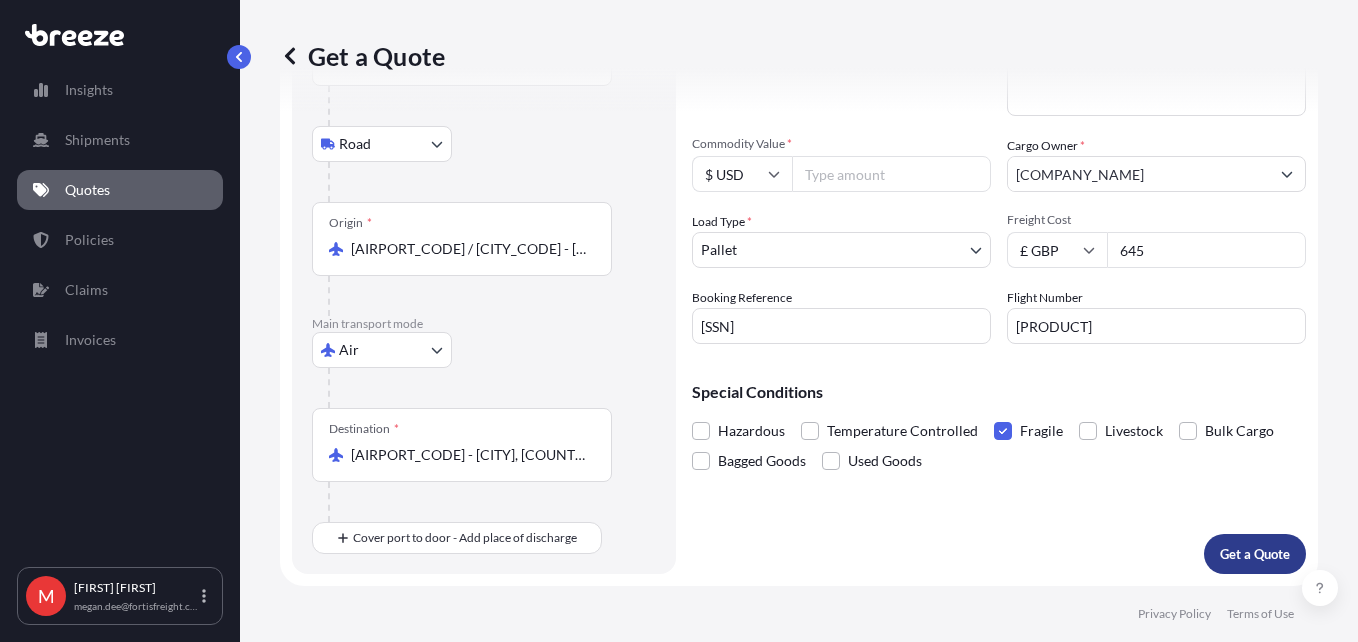 click on "Get a Quote" at bounding box center [1255, 554] 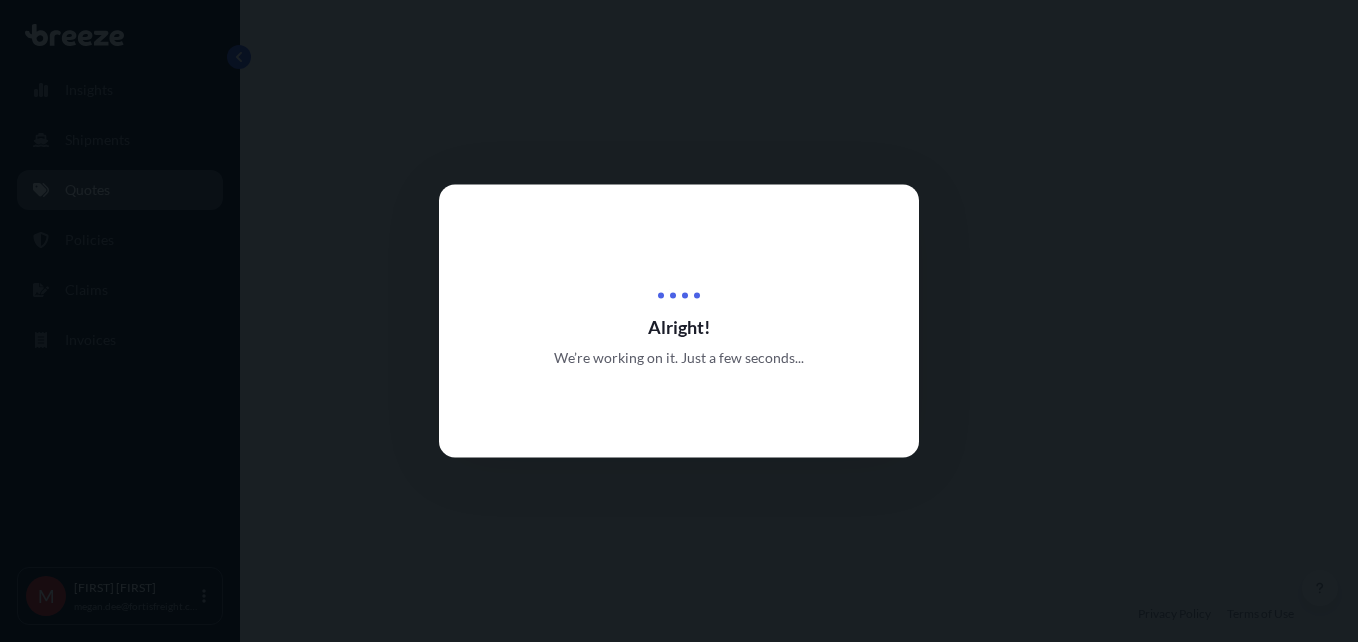 scroll, scrollTop: 0, scrollLeft: 0, axis: both 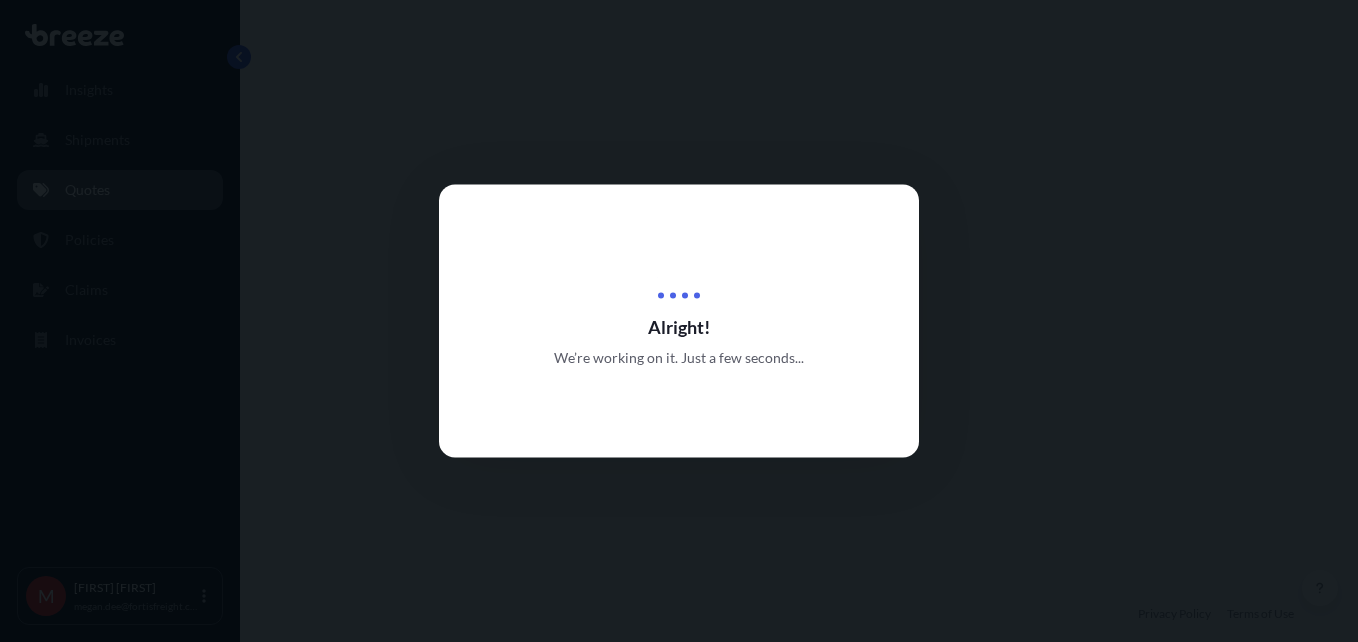 select on "Road" 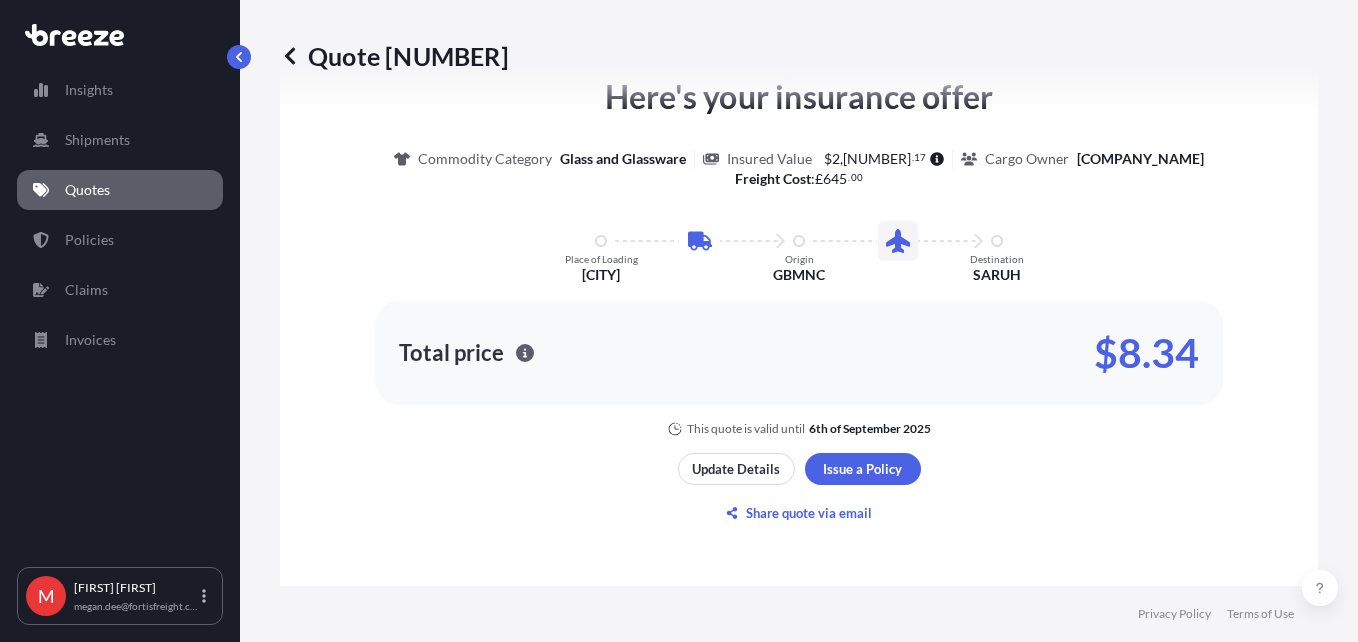 scroll, scrollTop: 1082, scrollLeft: 0, axis: vertical 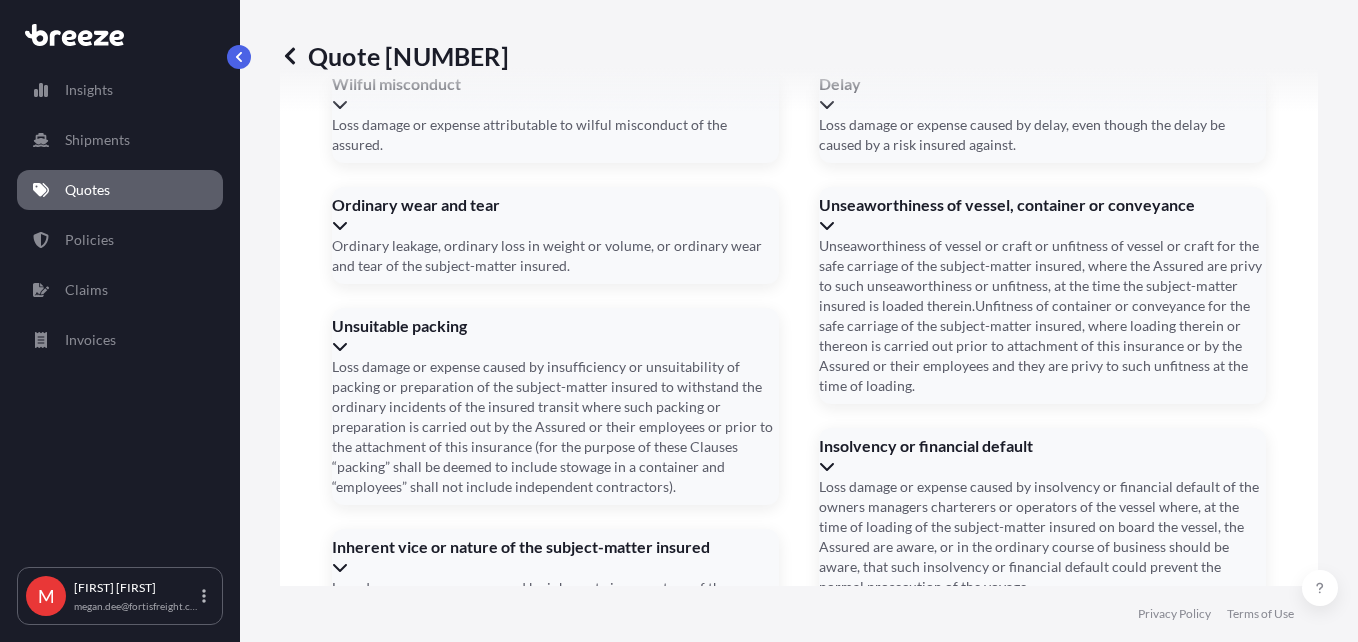 click 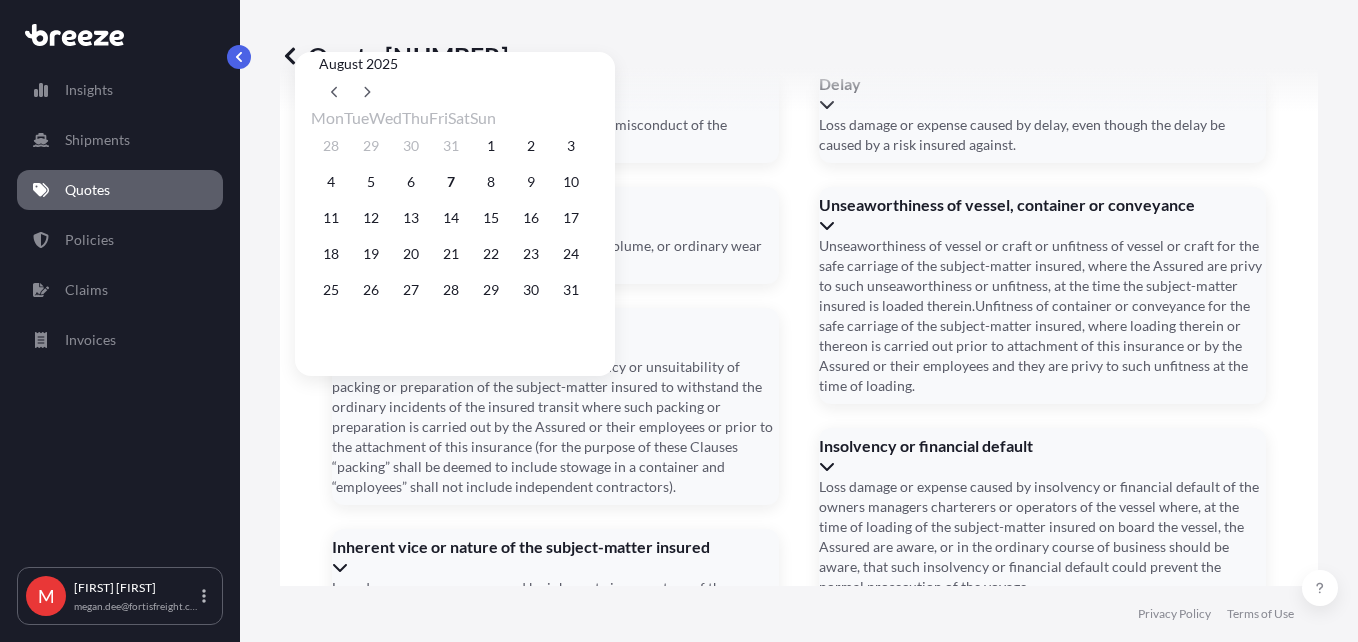 click 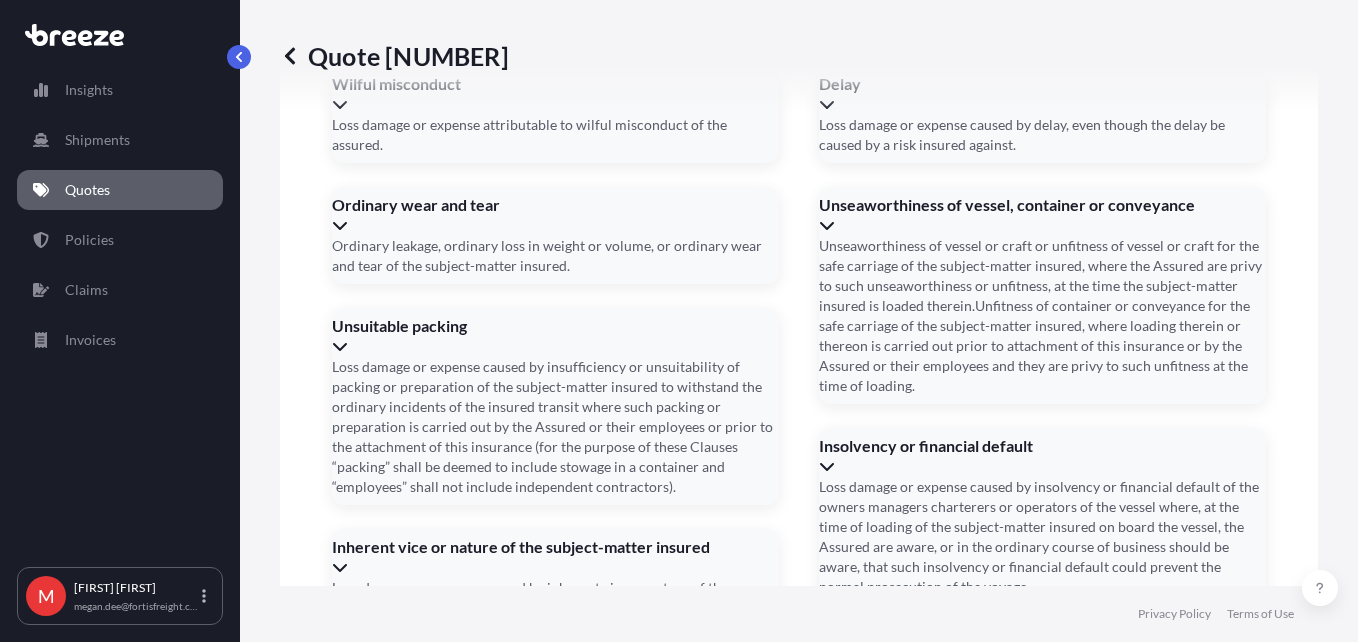 click 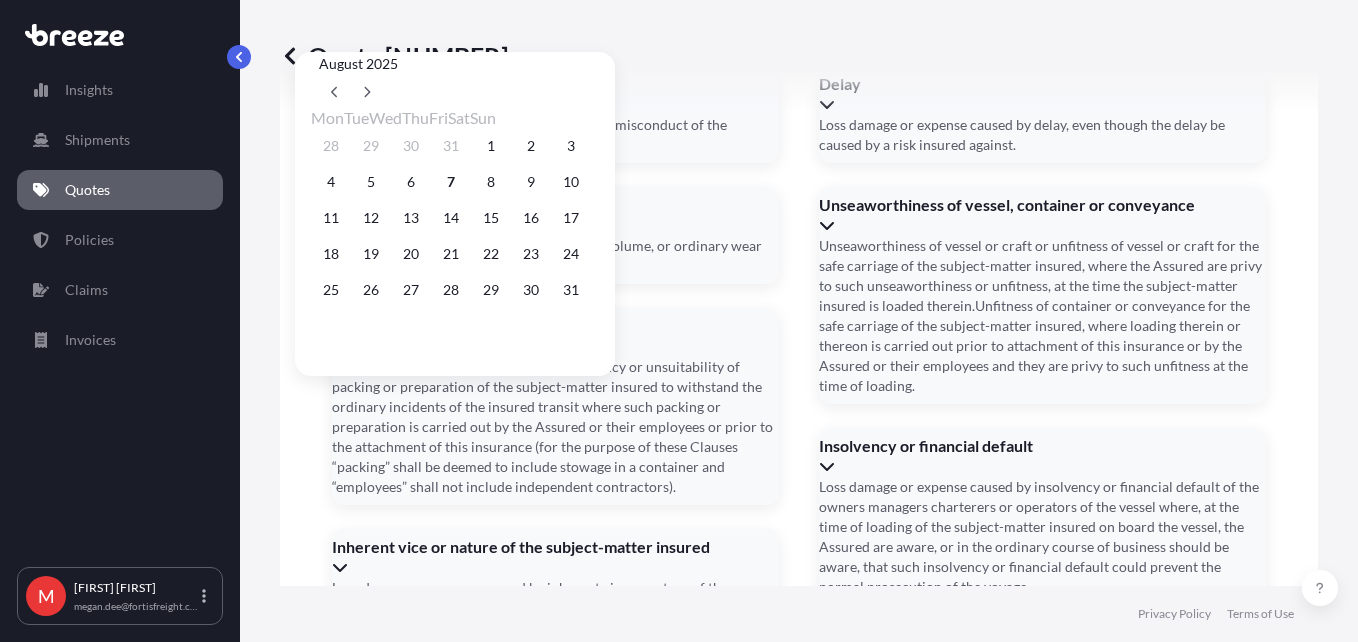 click on "15" at bounding box center (491, 218) 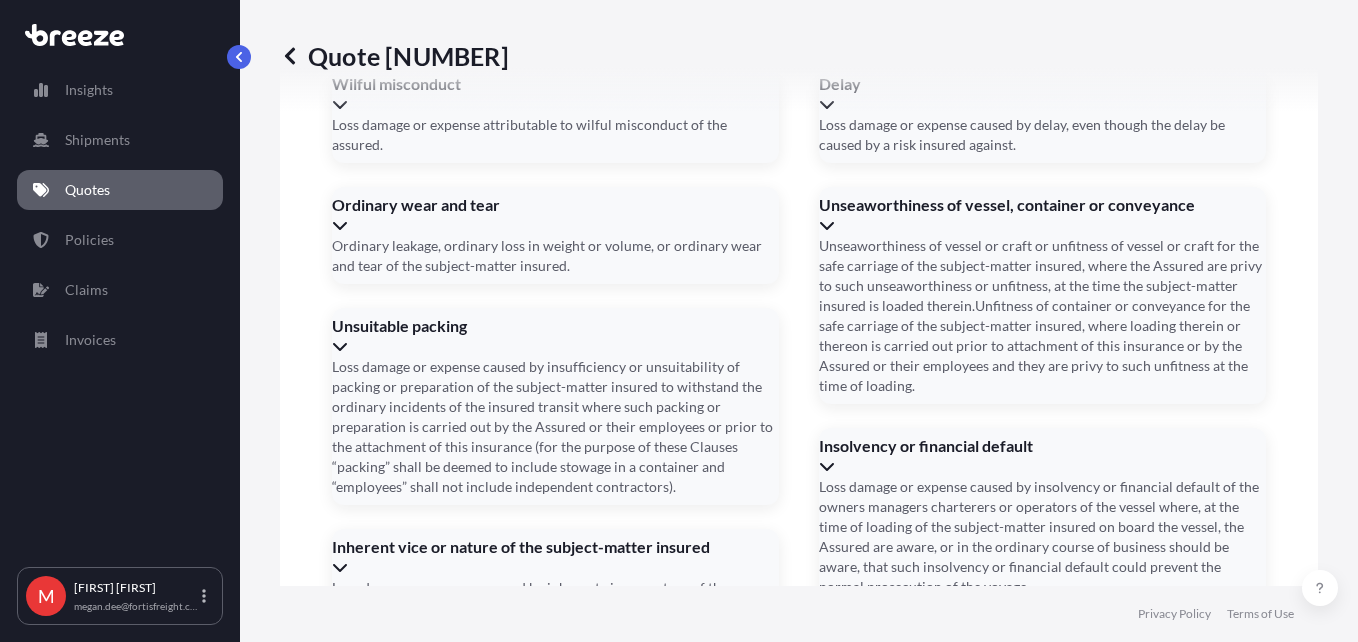 type on "[DATE]" 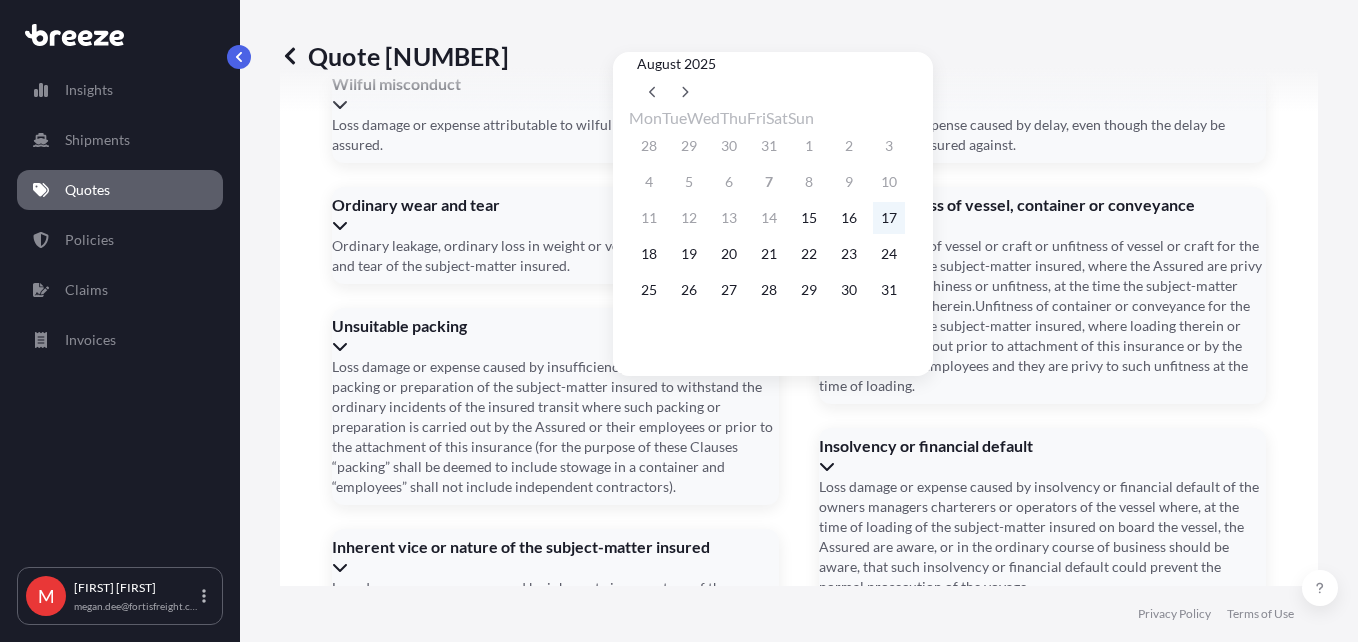 click on "17" at bounding box center [889, 218] 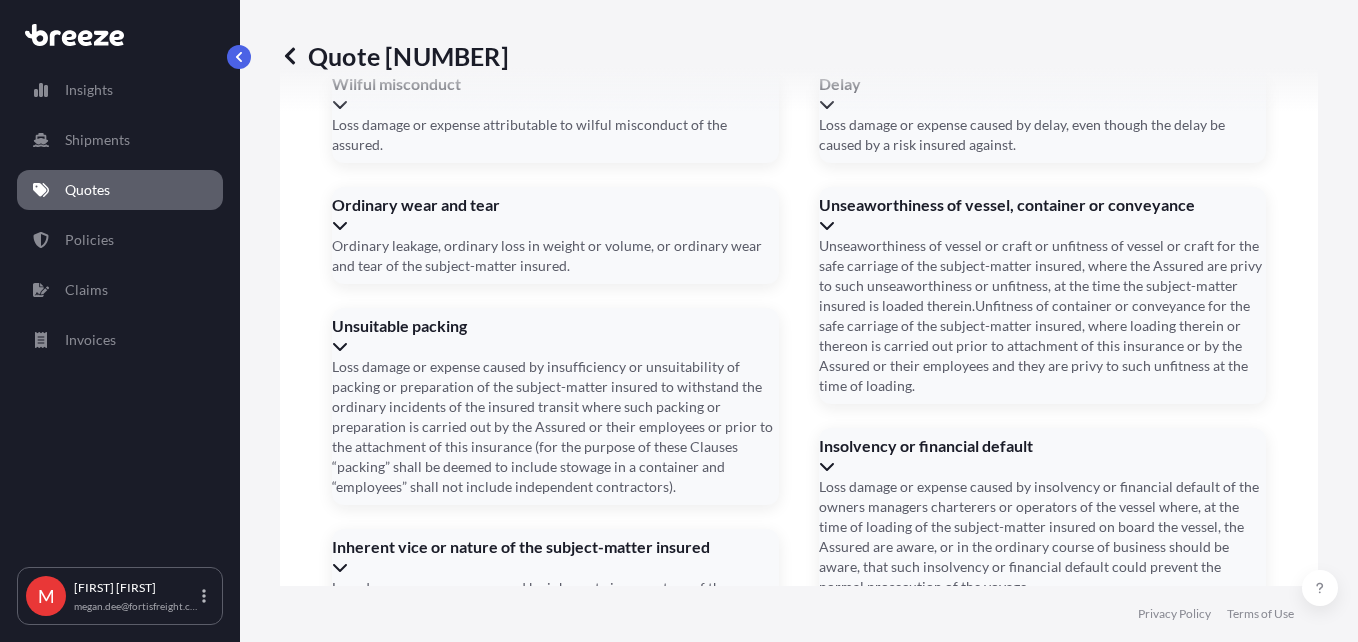 type on "[DATE]" 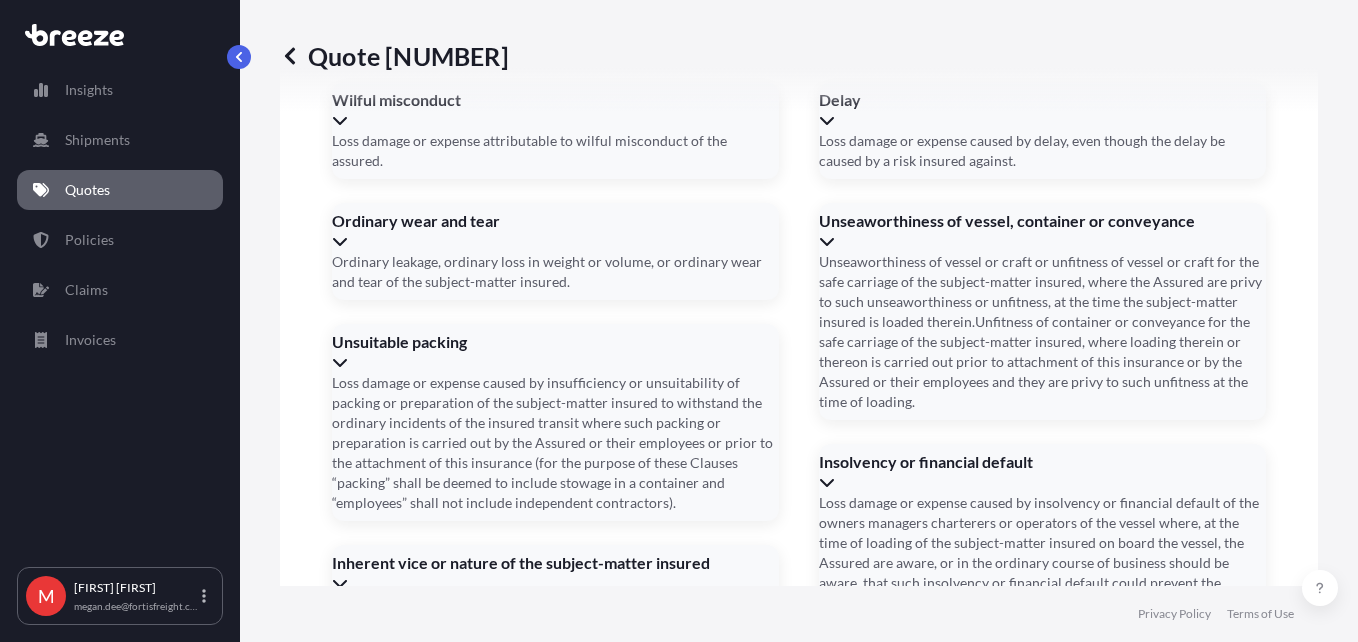 scroll, scrollTop: 2640, scrollLeft: 0, axis: vertical 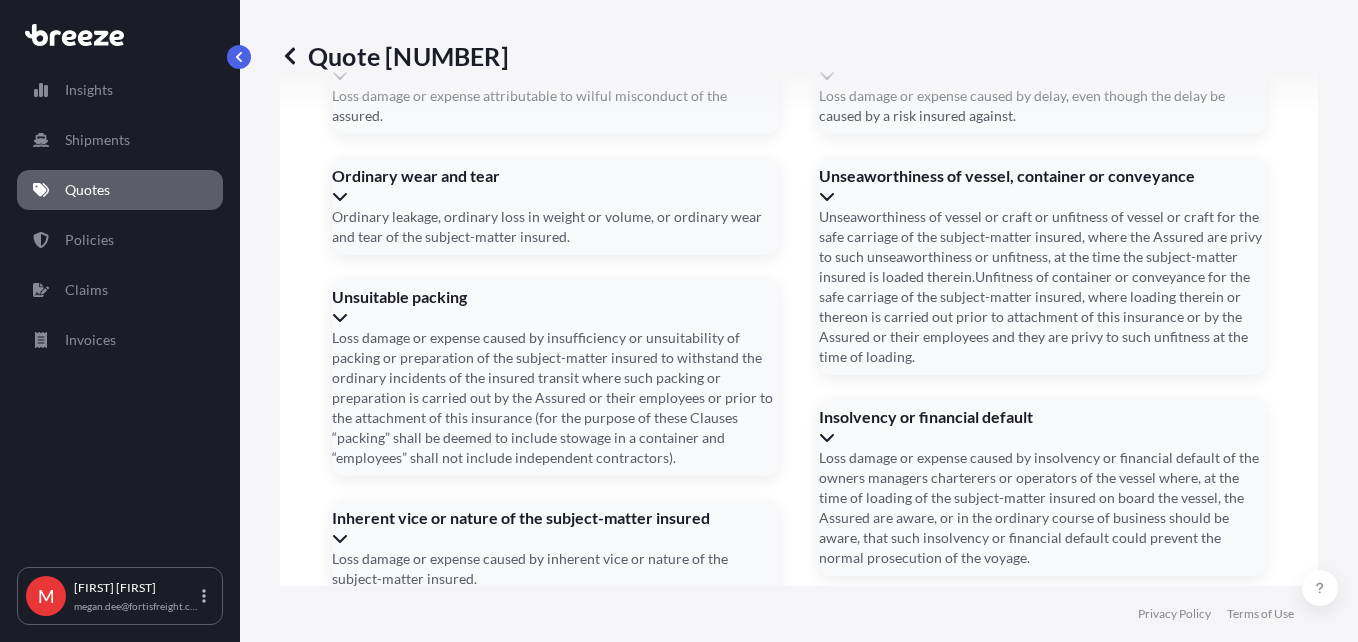 click on "[PHONE]" at bounding box center [796, 1080] 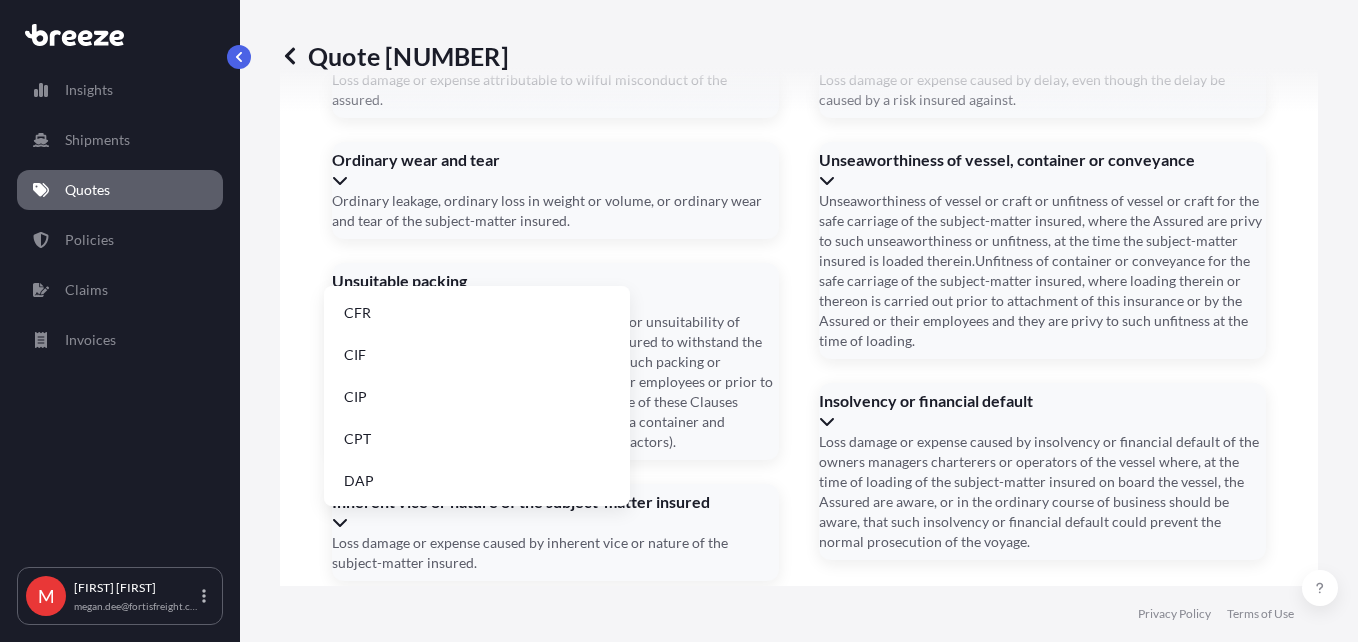 scroll, scrollTop: 2625, scrollLeft: 0, axis: vertical 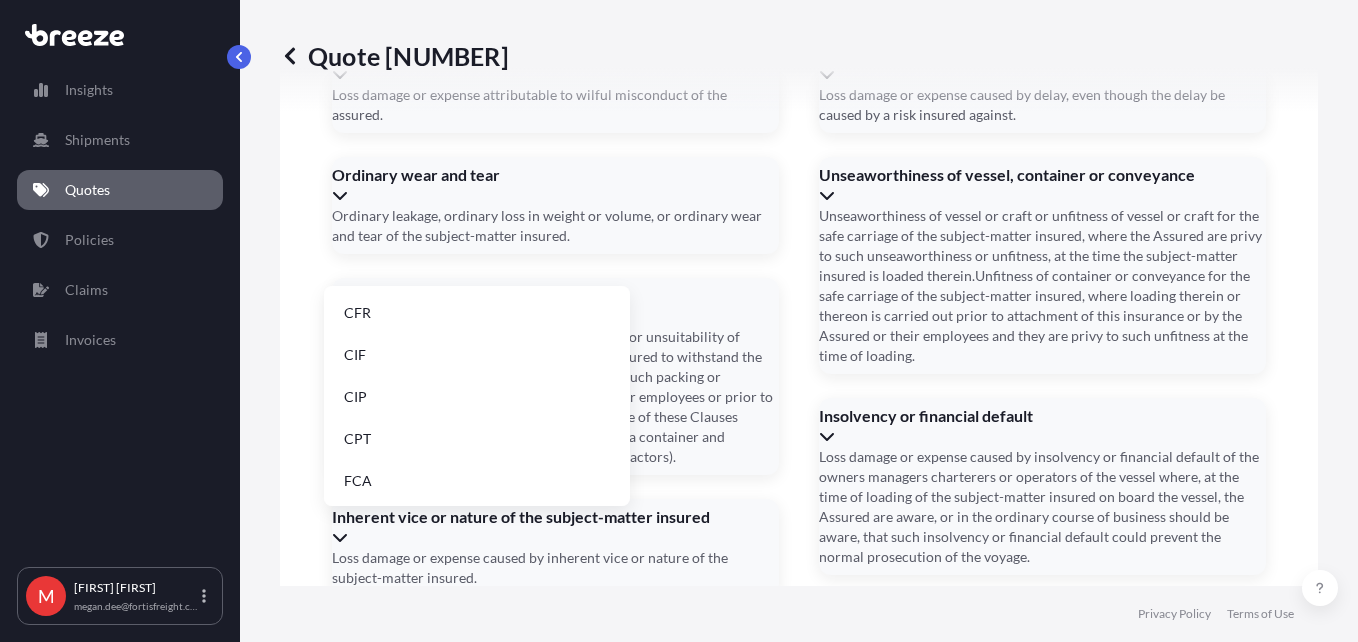 type on "CIF" 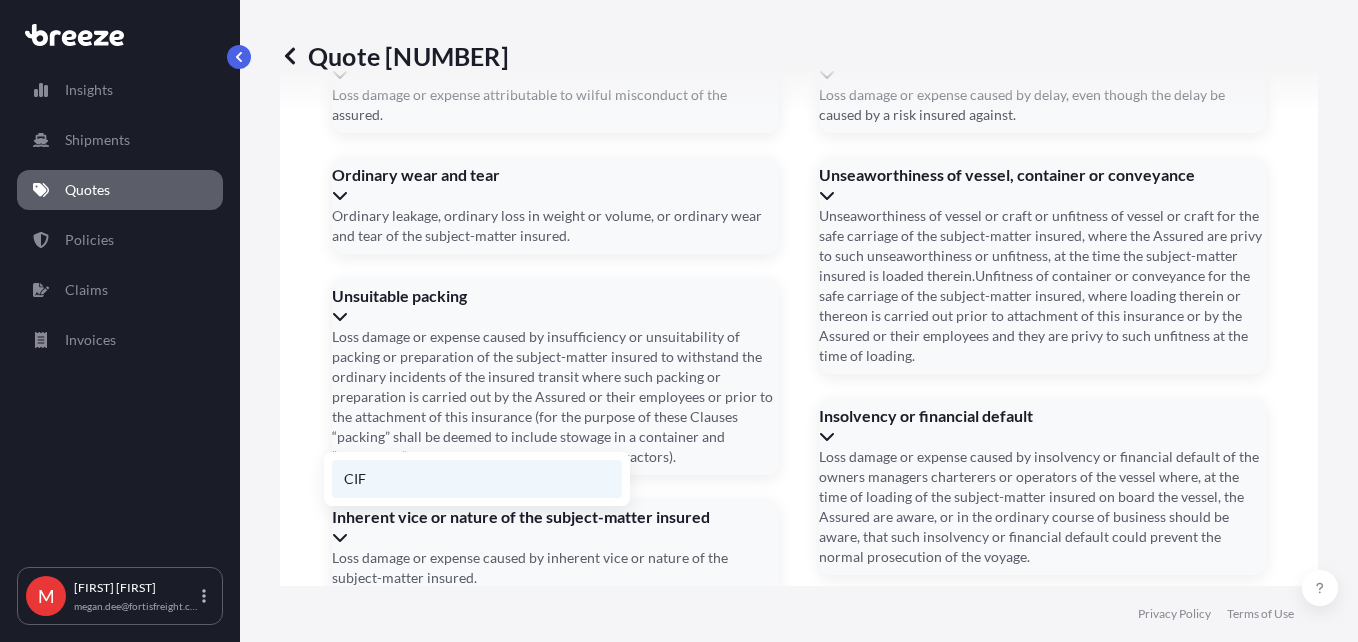 click on "CIF" at bounding box center (477, 479) 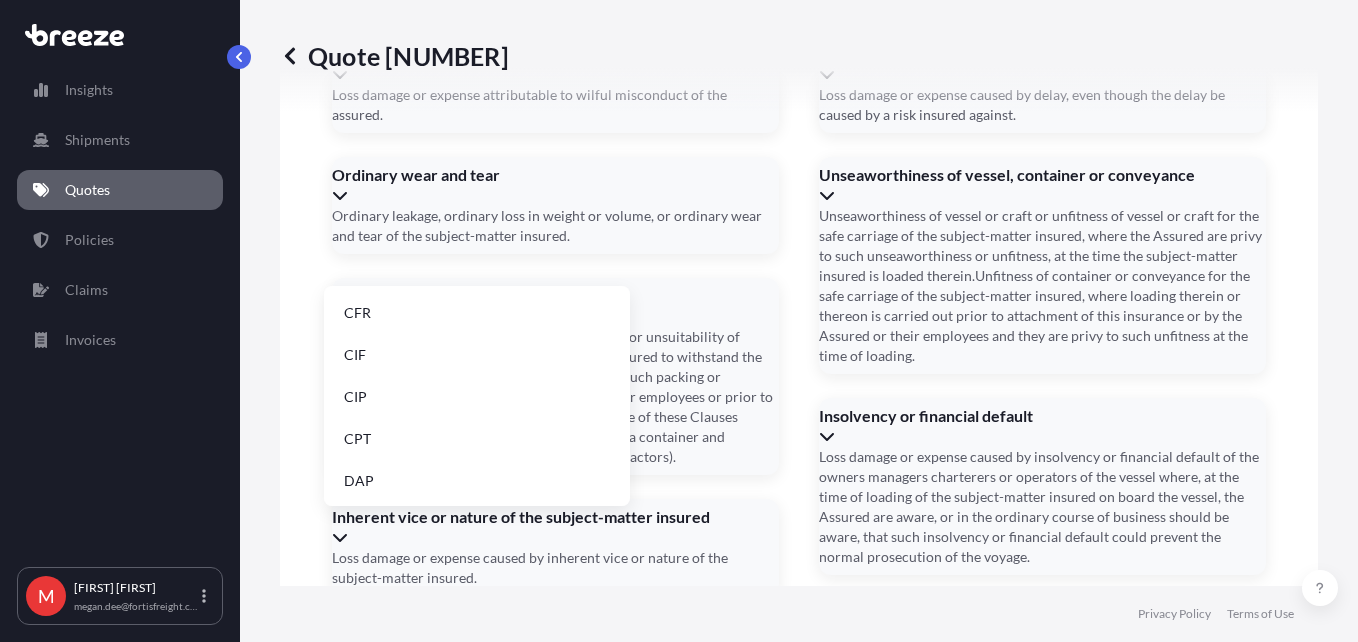 click on "CIF" at bounding box center (479, 1179) 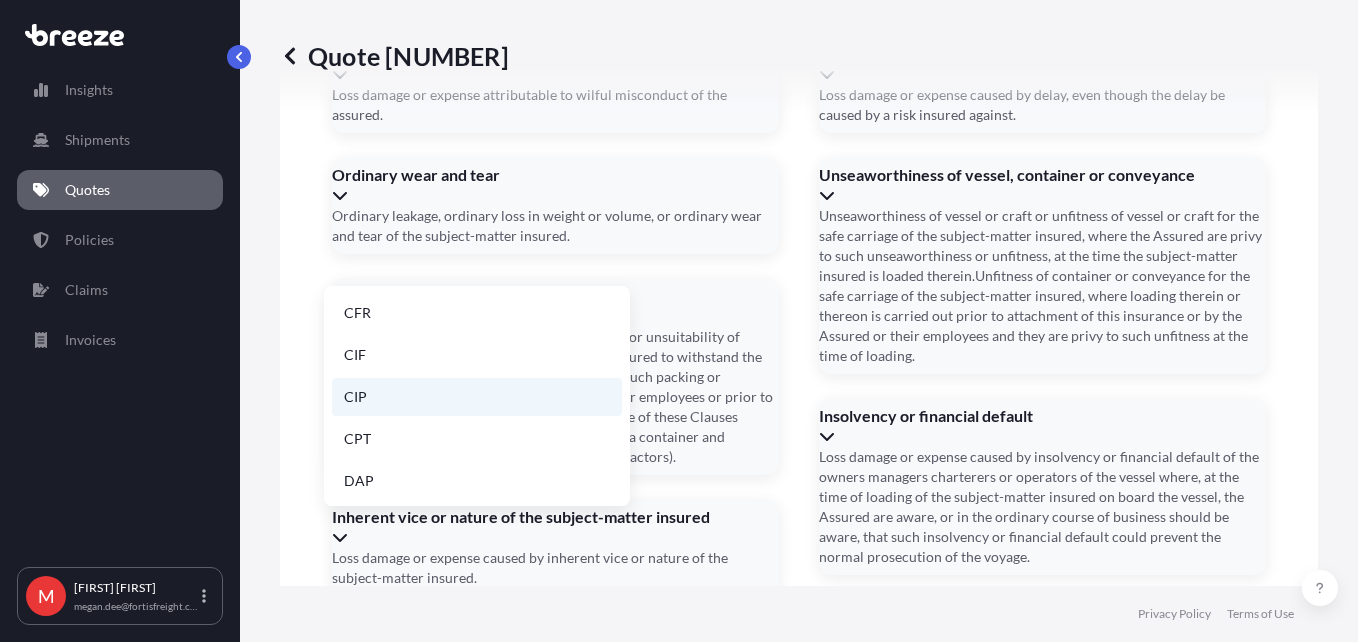 click on "CIP" at bounding box center [477, 397] 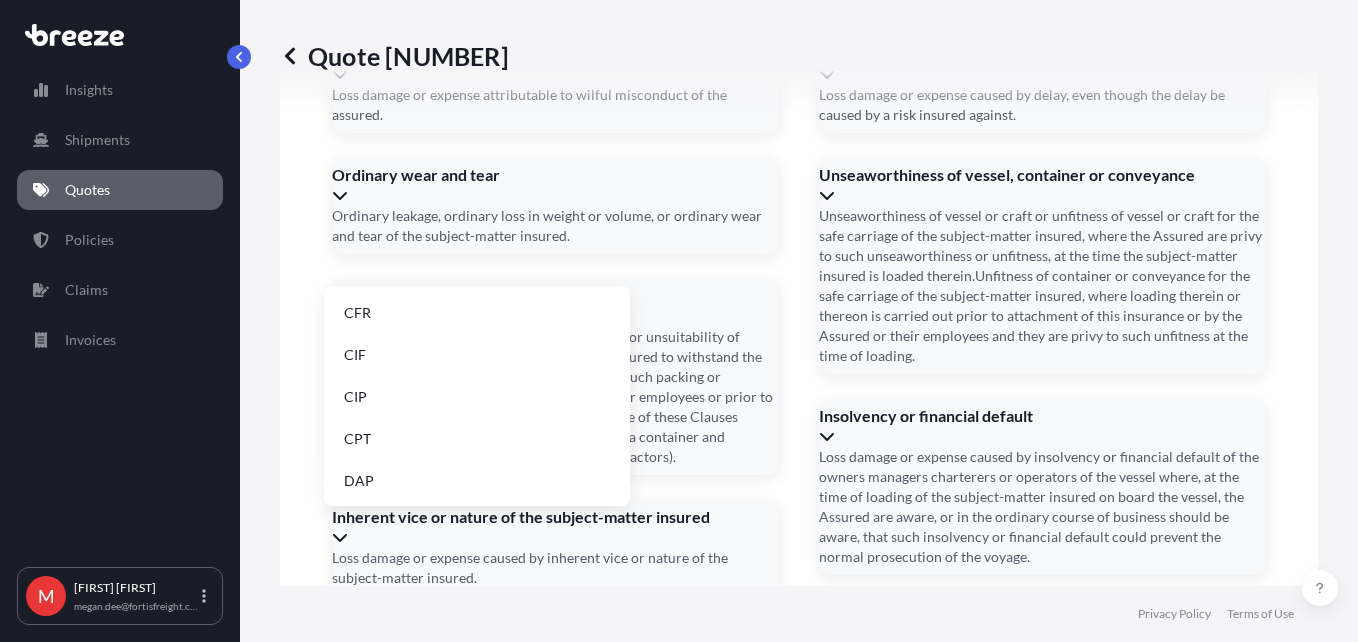 type on "CIP" 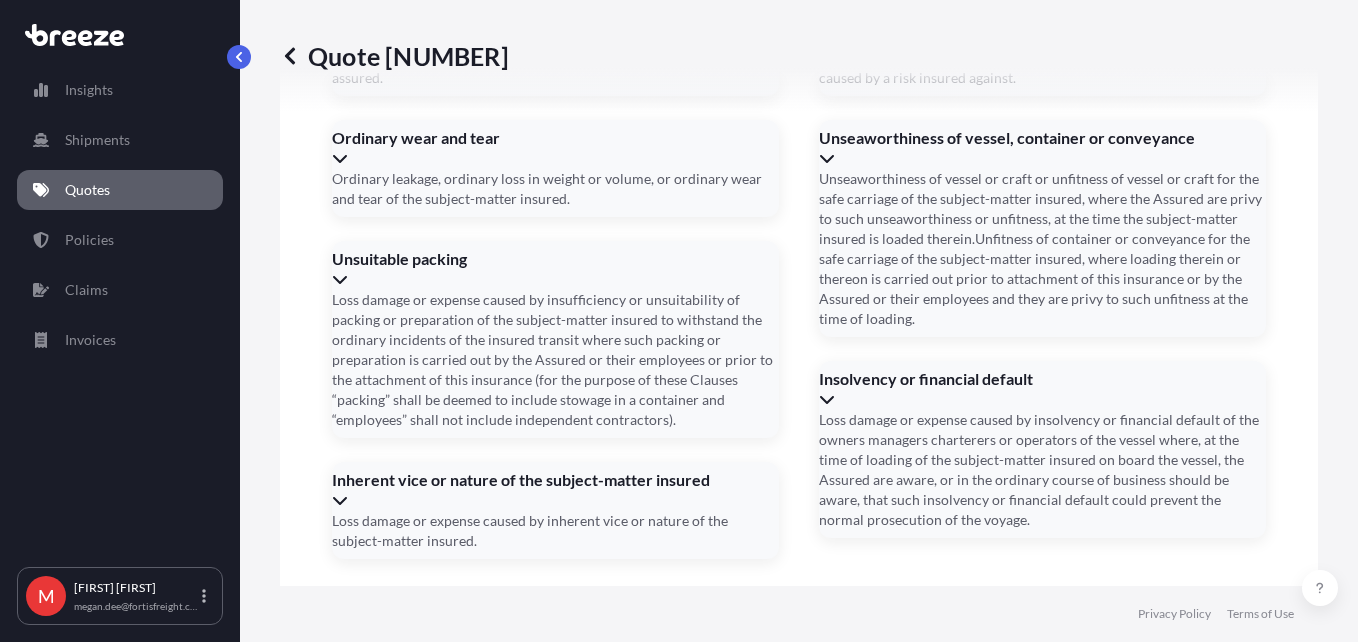 scroll, scrollTop: 2694, scrollLeft: 0, axis: vertical 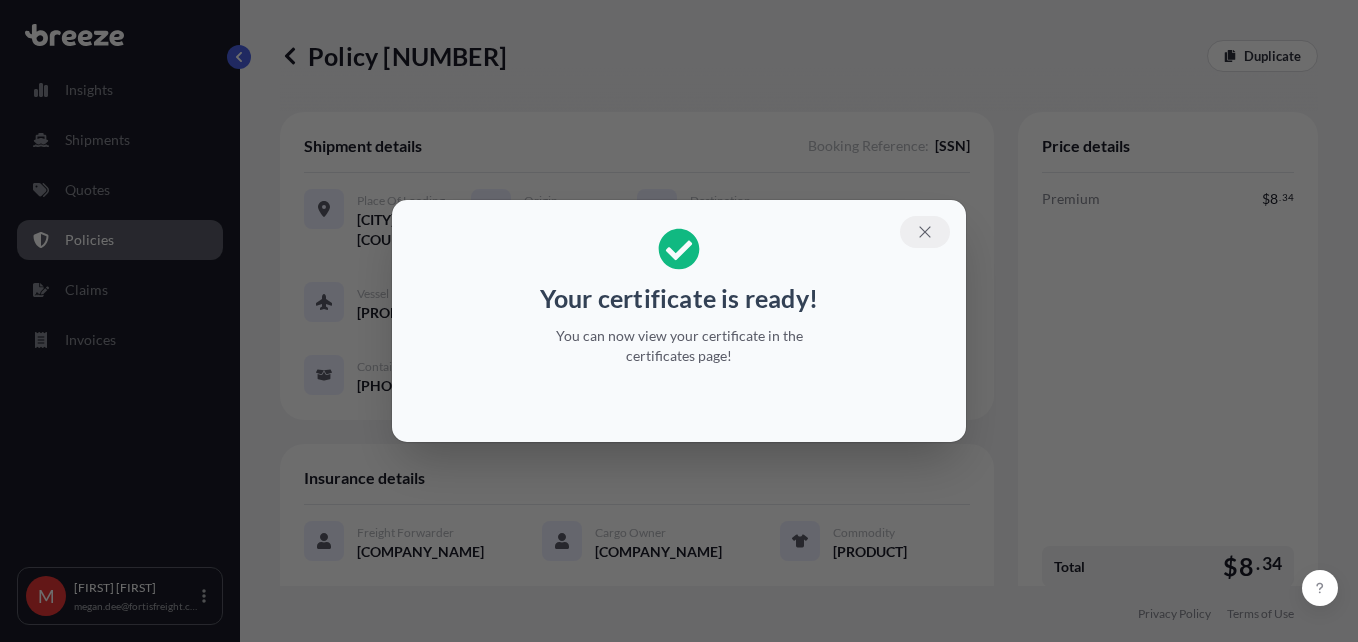 click 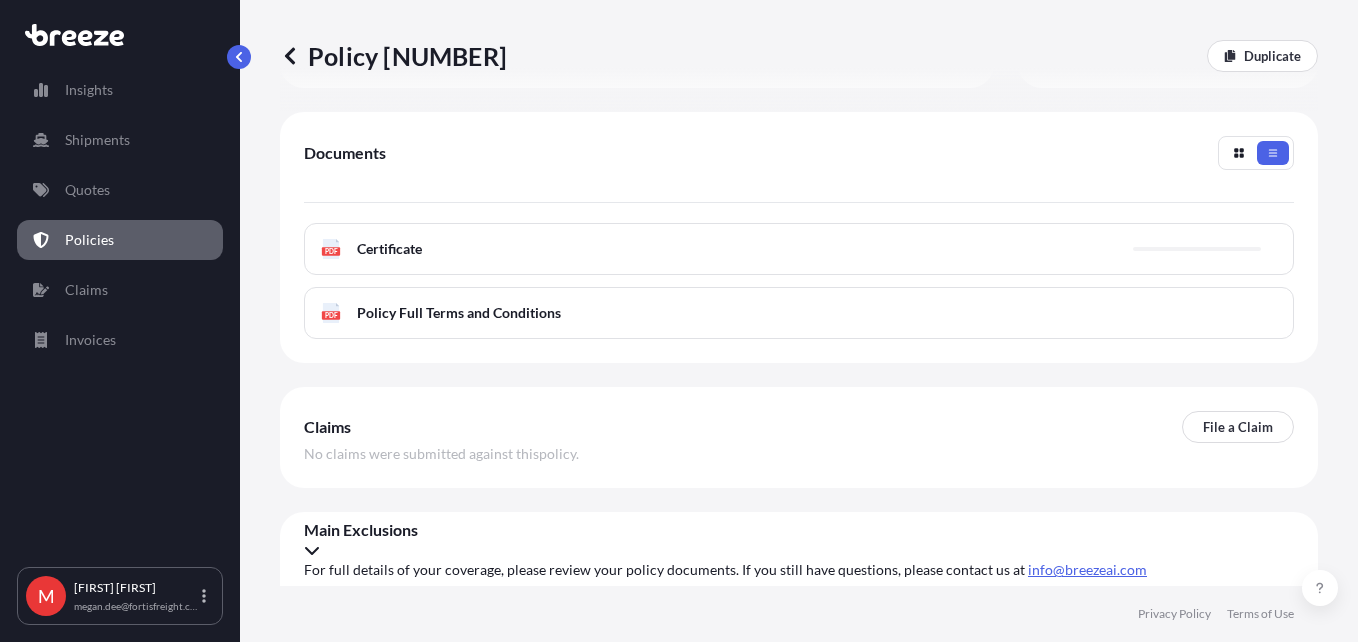 scroll, scrollTop: 581, scrollLeft: 0, axis: vertical 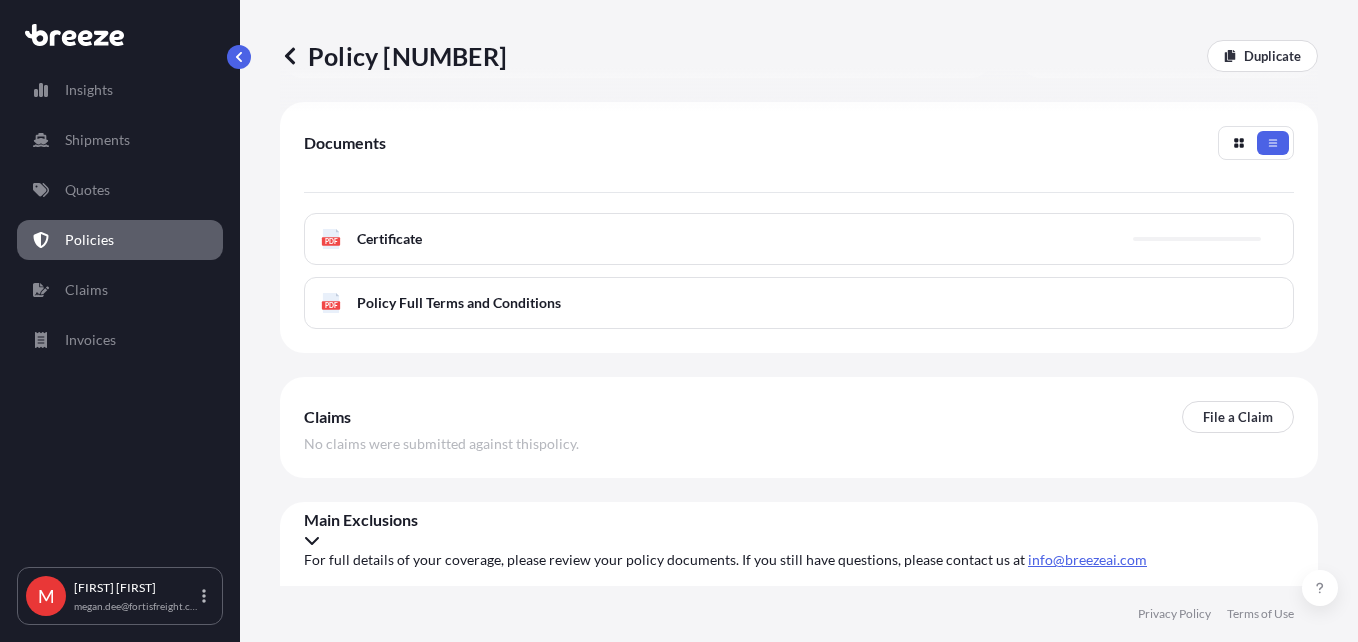 click on "Certificate" at bounding box center (389, 239) 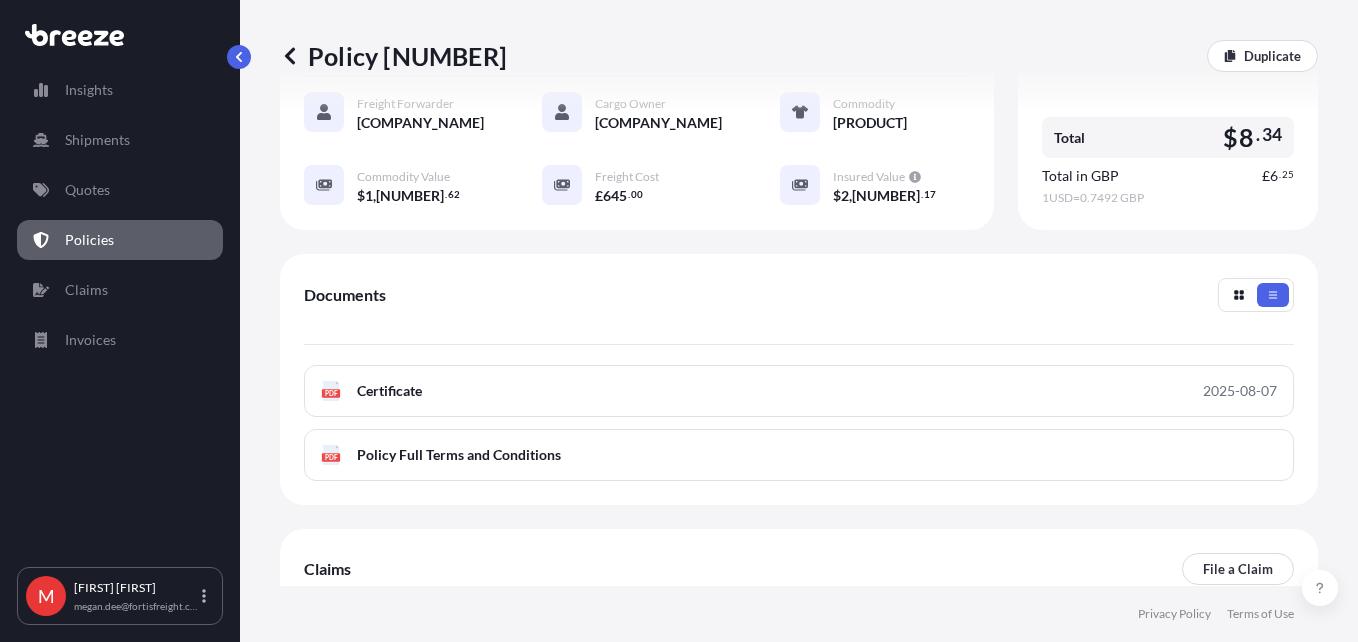 scroll, scrollTop: 581, scrollLeft: 0, axis: vertical 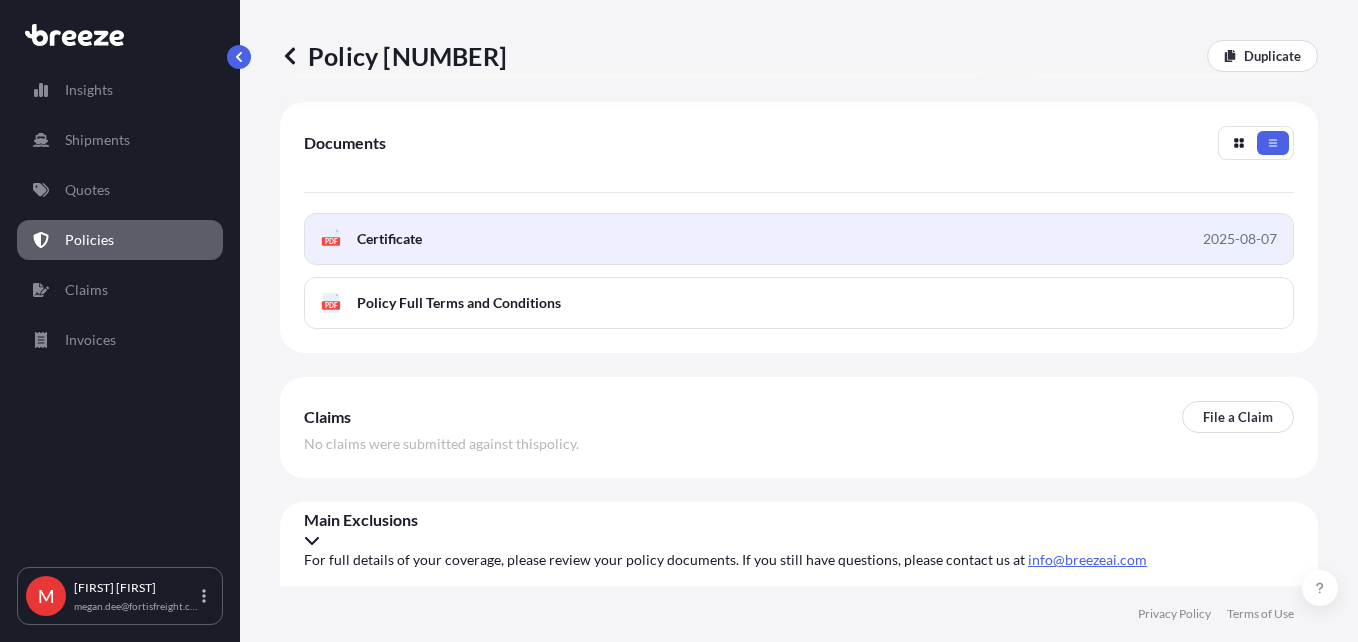 click on "Certificate" at bounding box center (389, 239) 